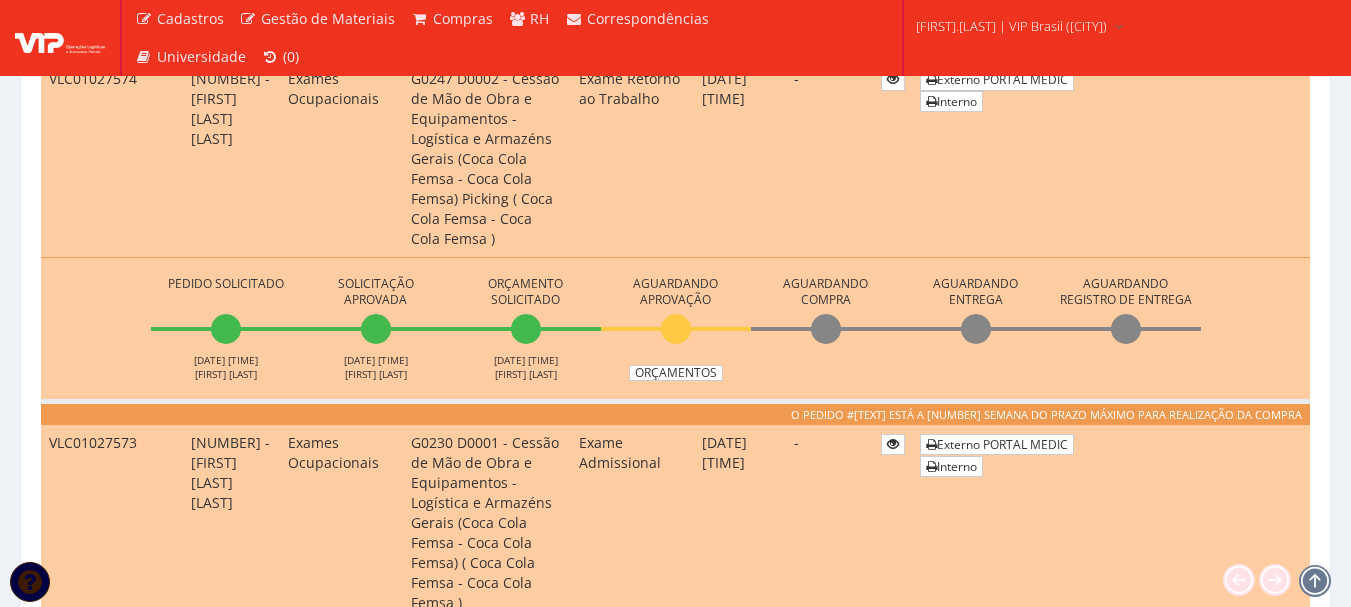 scroll, scrollTop: 300, scrollLeft: 0, axis: vertical 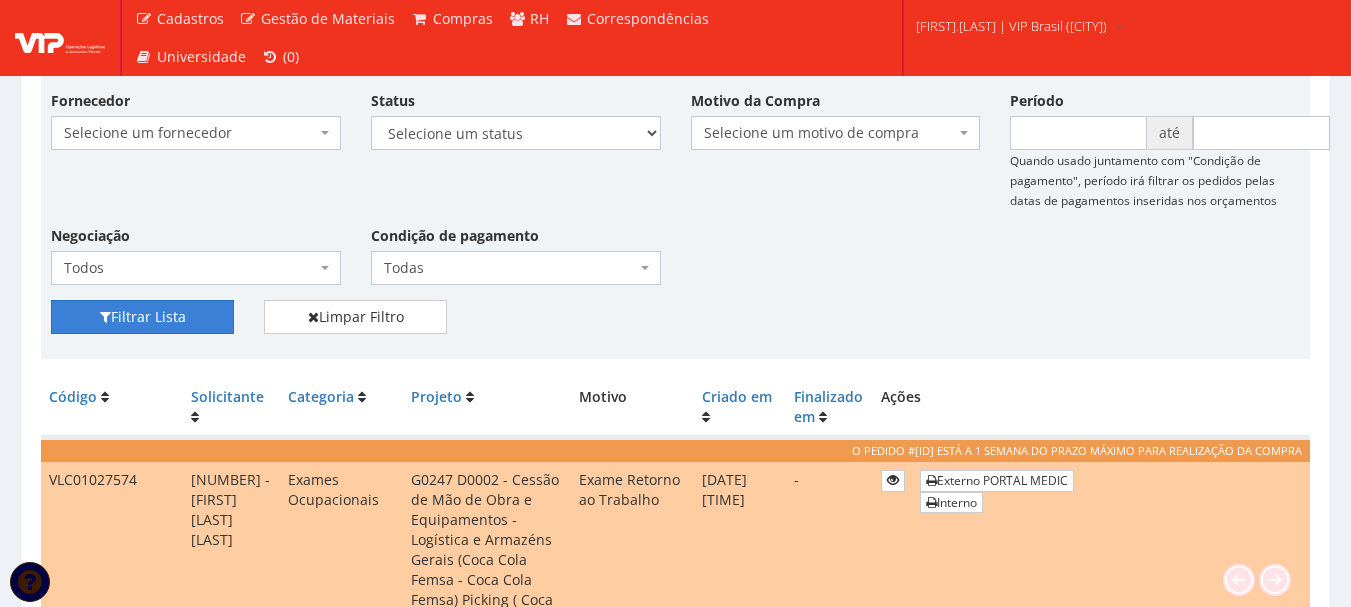 click on "Filtrar Lista" at bounding box center [142, 317] 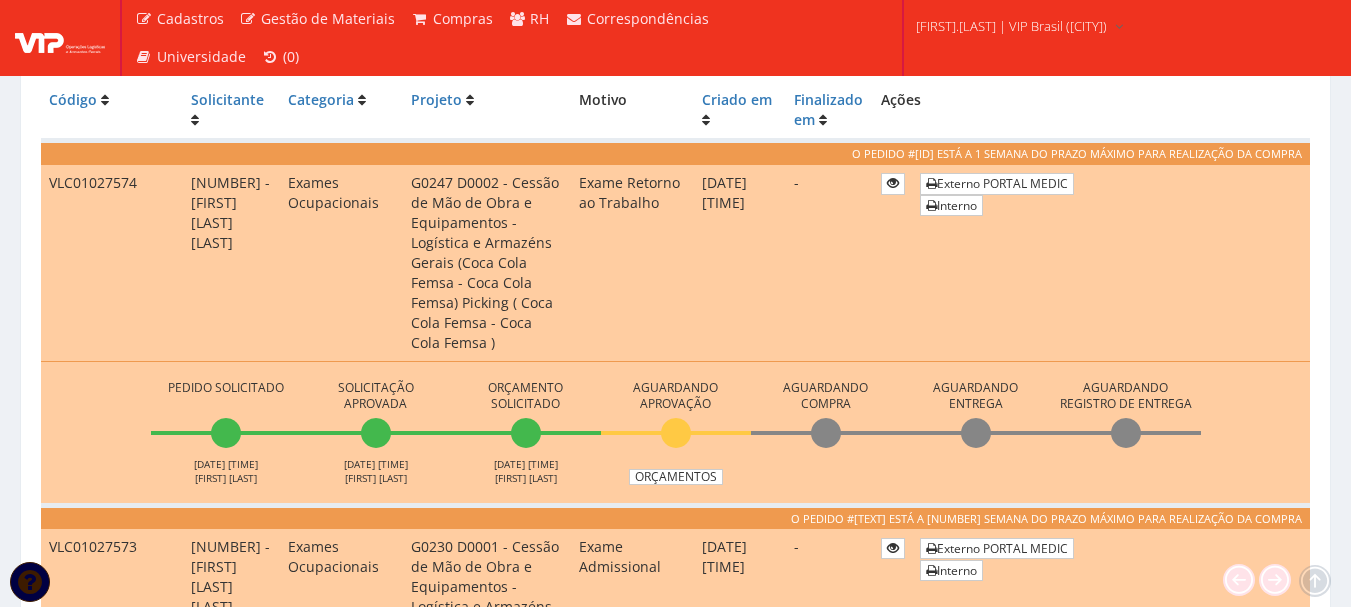 scroll, scrollTop: 700, scrollLeft: 0, axis: vertical 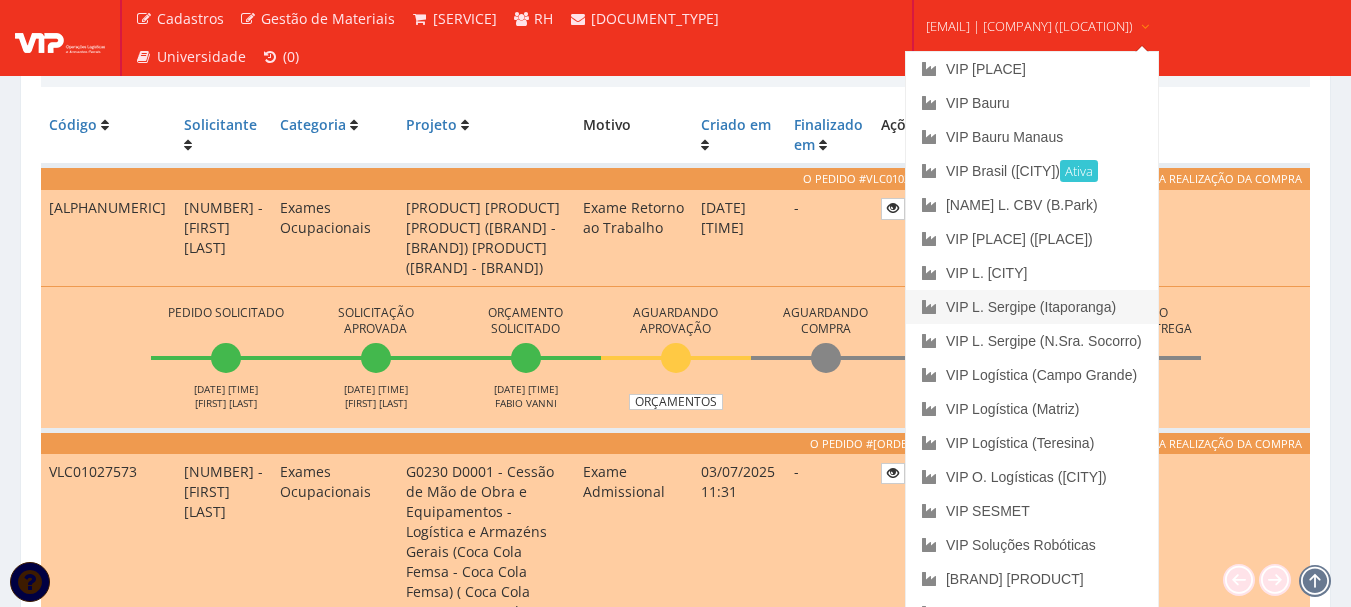 click on "[BRAND_NAME]" at bounding box center [1032, 307] 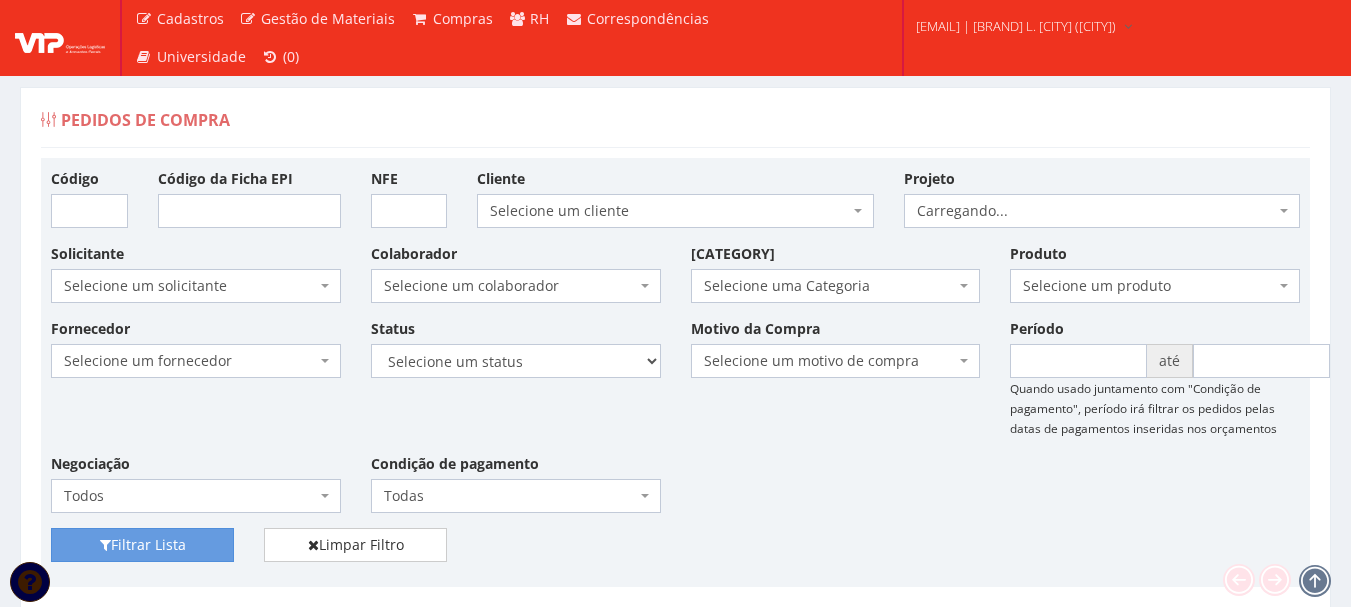 scroll, scrollTop: 0, scrollLeft: 0, axis: both 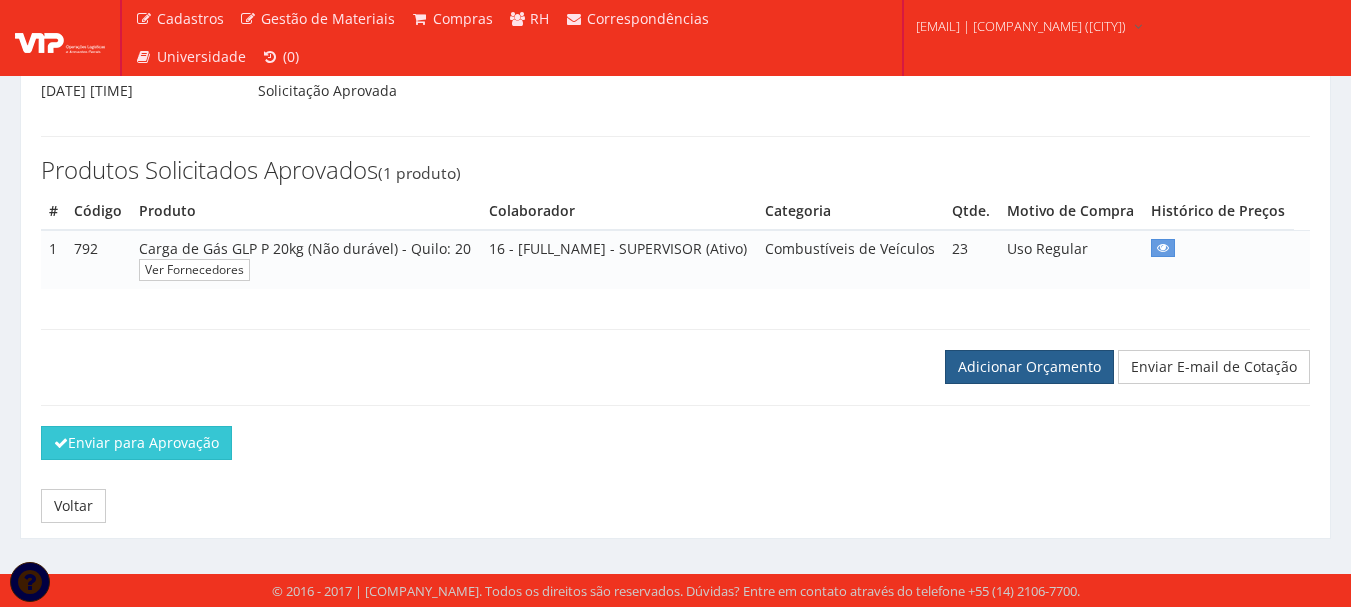 click on "Adicionar Orçamento" at bounding box center (1029, 367) 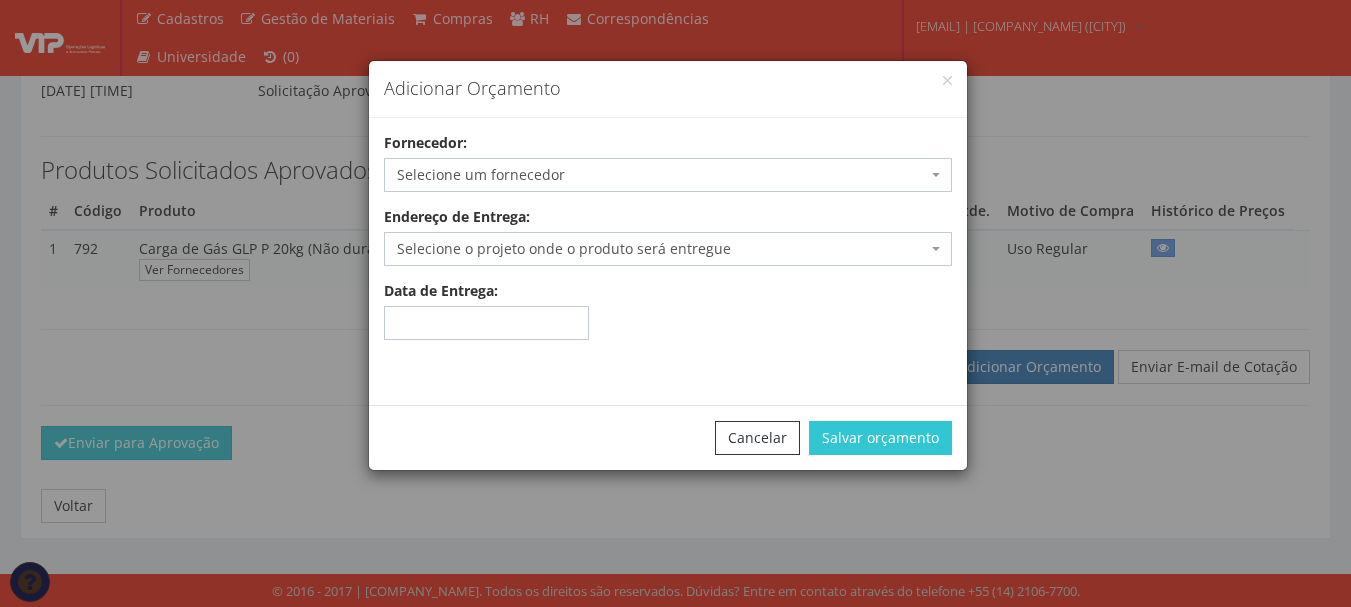 click on "Selecione um fornecedor" at bounding box center [662, 175] 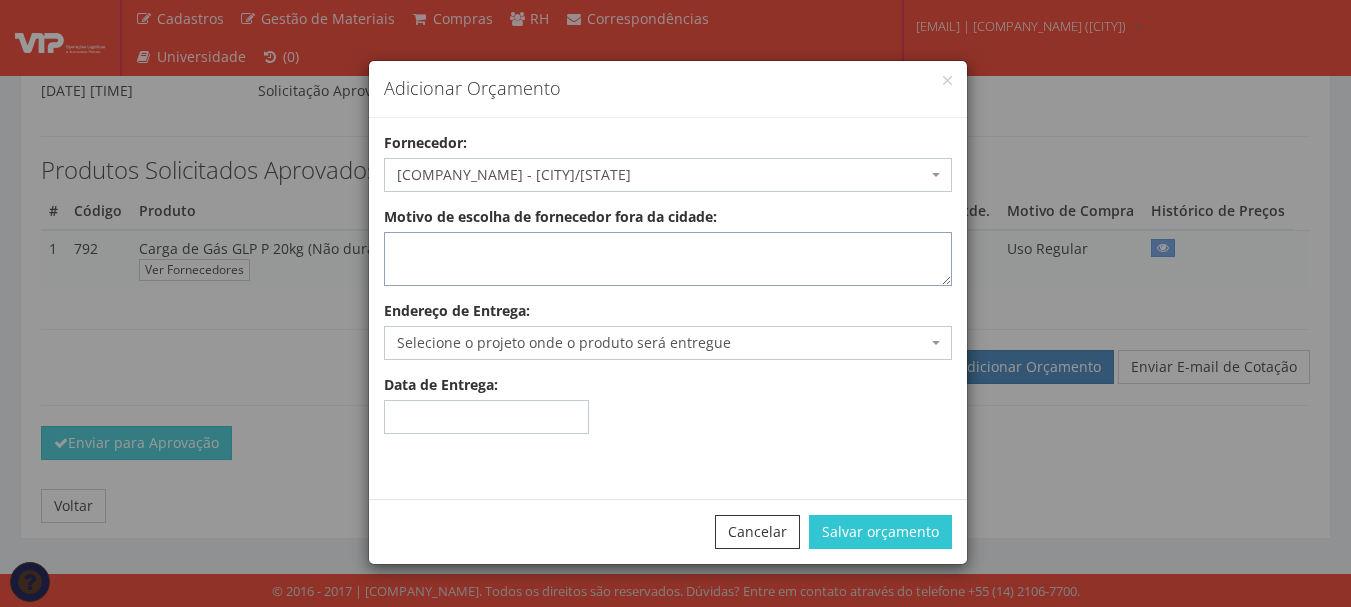 click on "Motivo de escolha de fornecedor fora da cidade:" at bounding box center (668, 259) 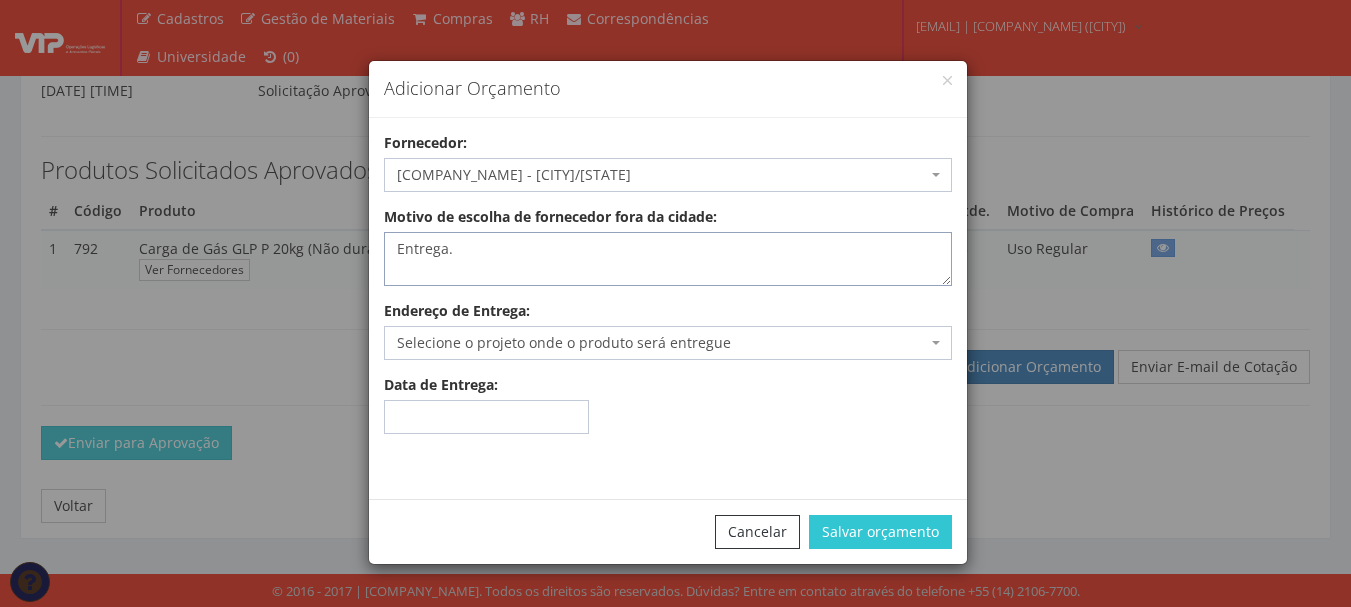 type on "Entrega." 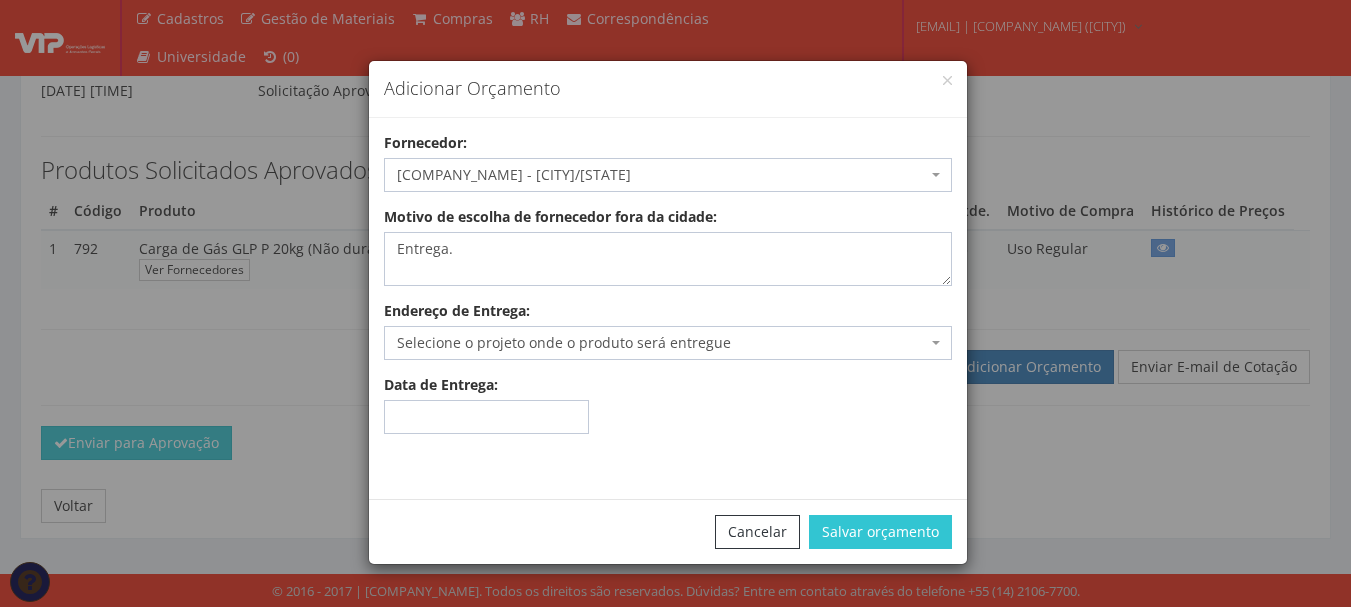 click on "Selecione o projeto onde o produto será entregue" at bounding box center [662, 343] 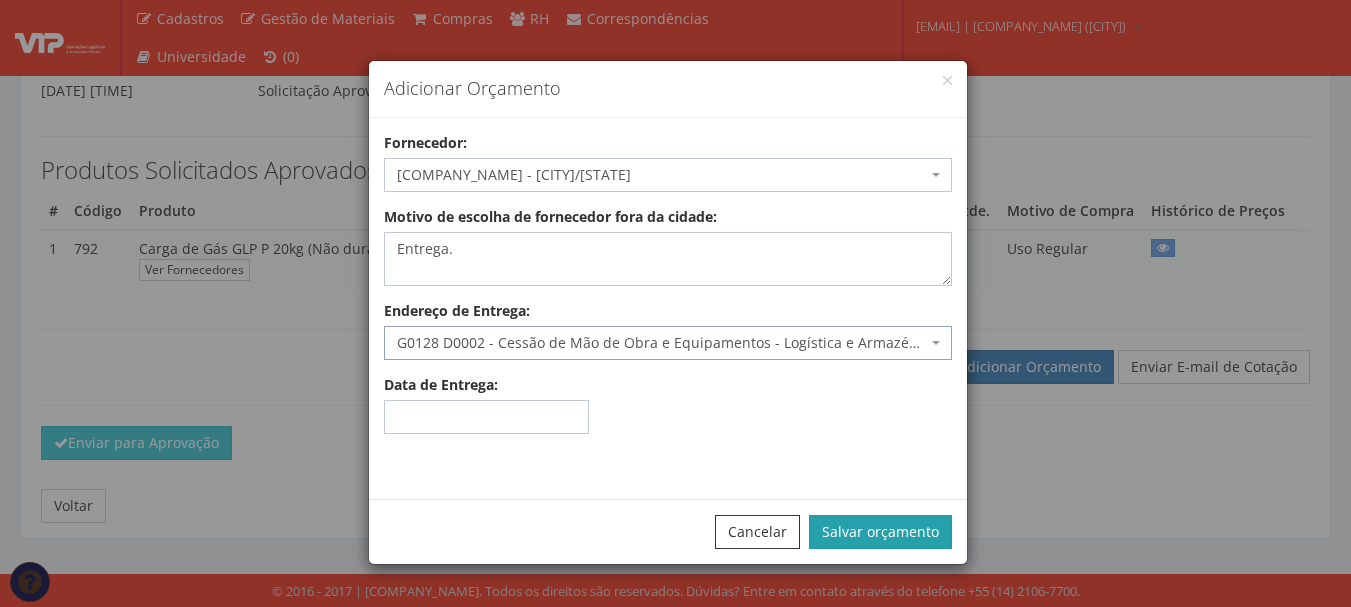 click on "Salvar orçamento" at bounding box center [880, 532] 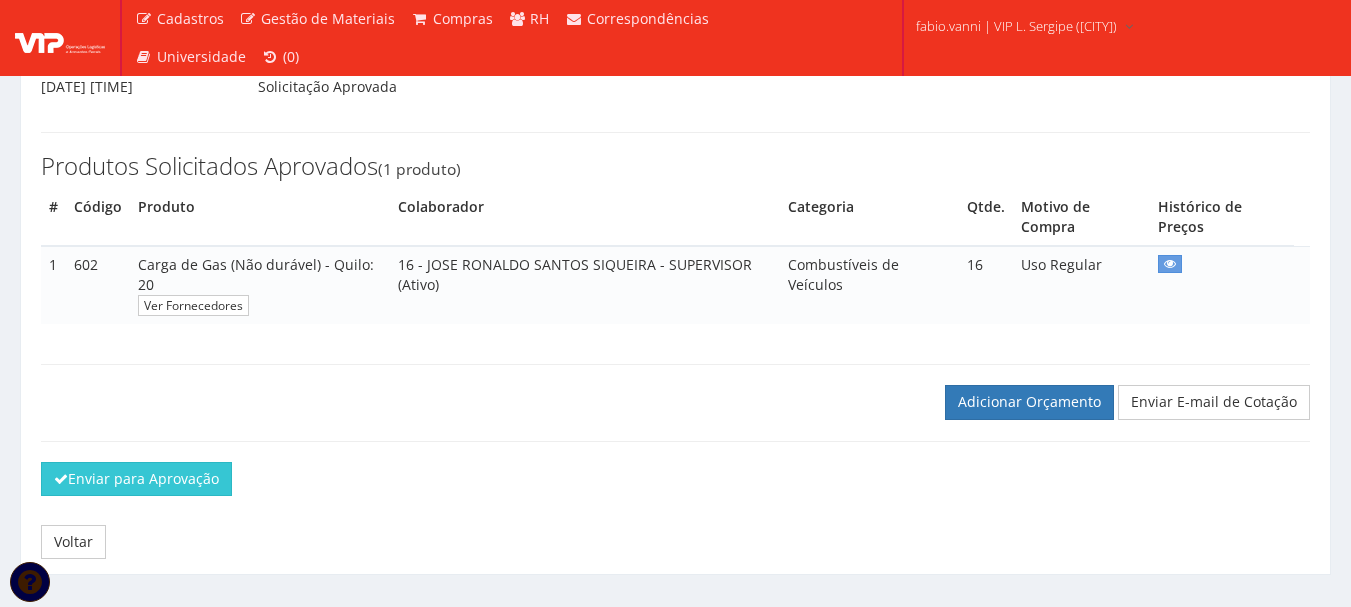 scroll, scrollTop: 282, scrollLeft: 0, axis: vertical 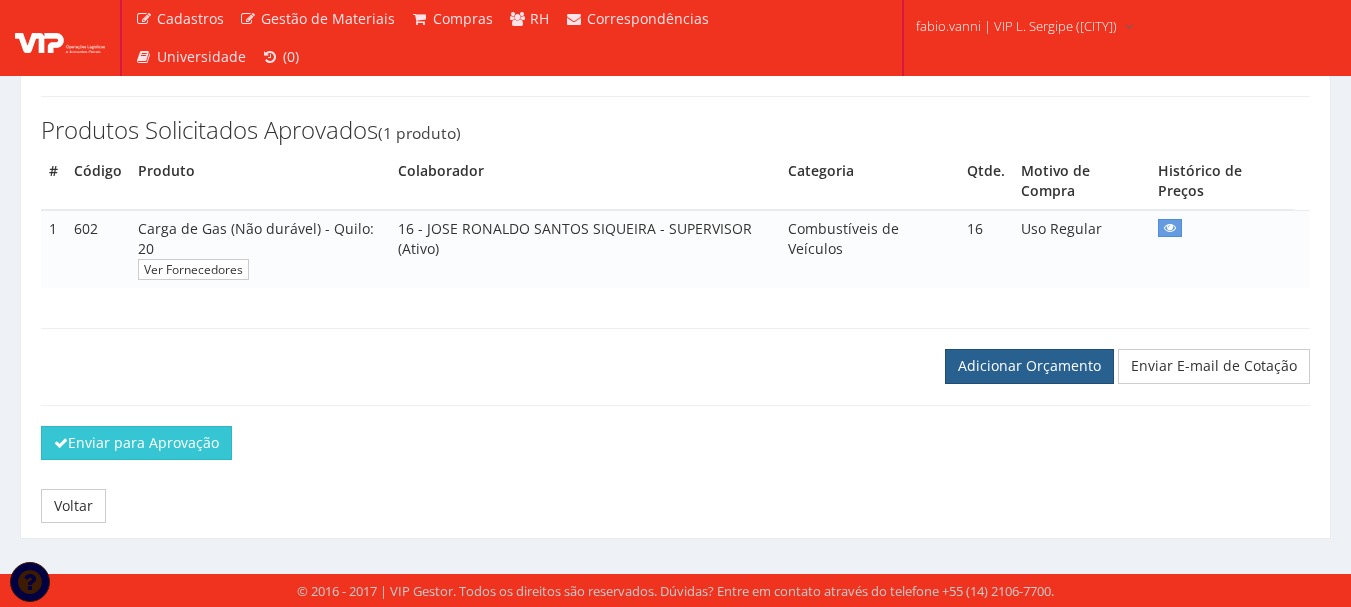 click on "Adicionar Orçamento" at bounding box center (1029, 366) 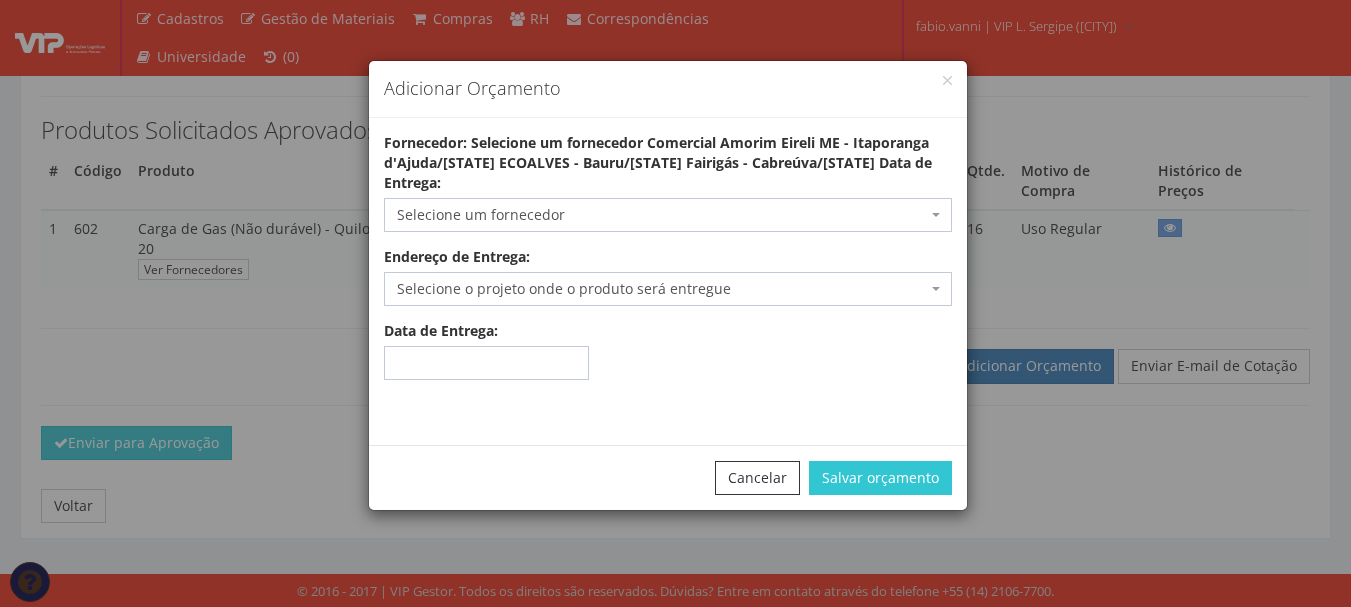 click on "Selecione um fornecedor" at bounding box center [662, 215] 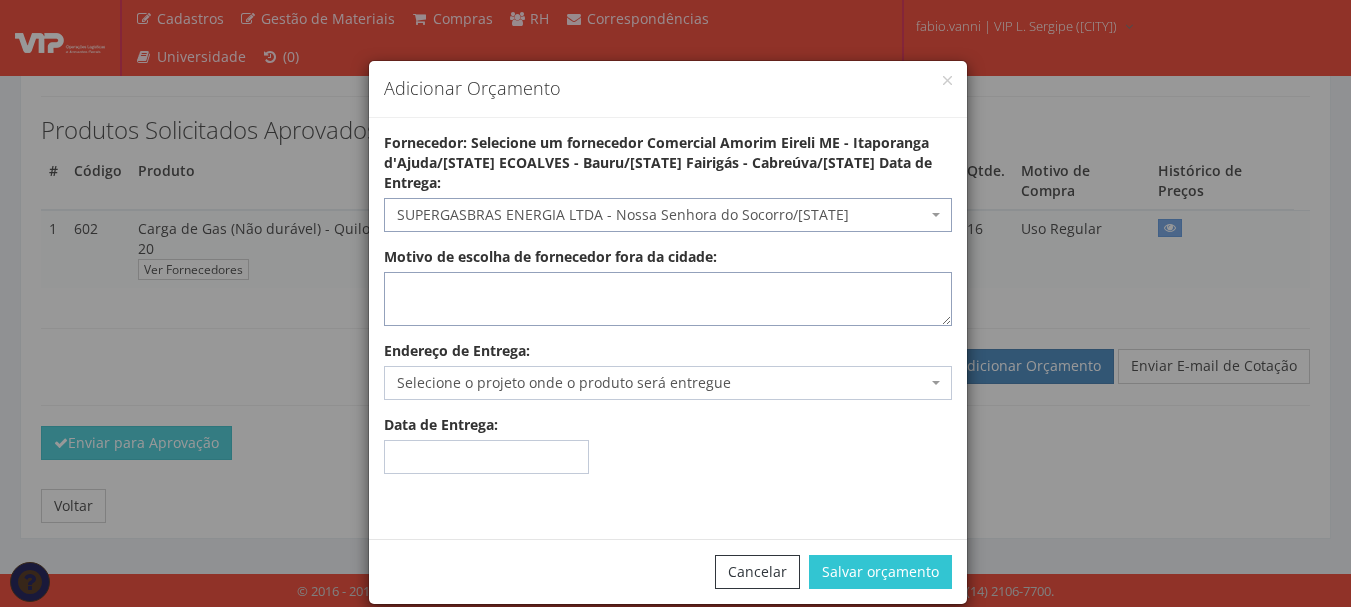 click on "Motivo de escolha de fornecedor fora da cidade:" at bounding box center [668, 299] 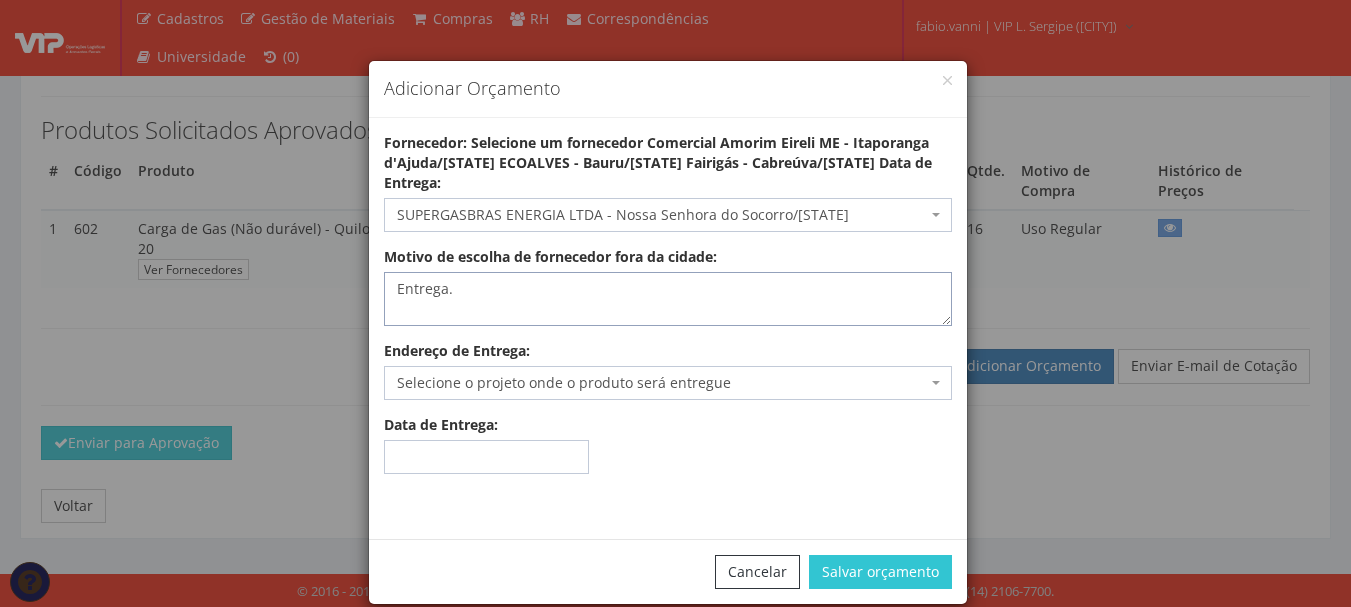 type on "Entrega." 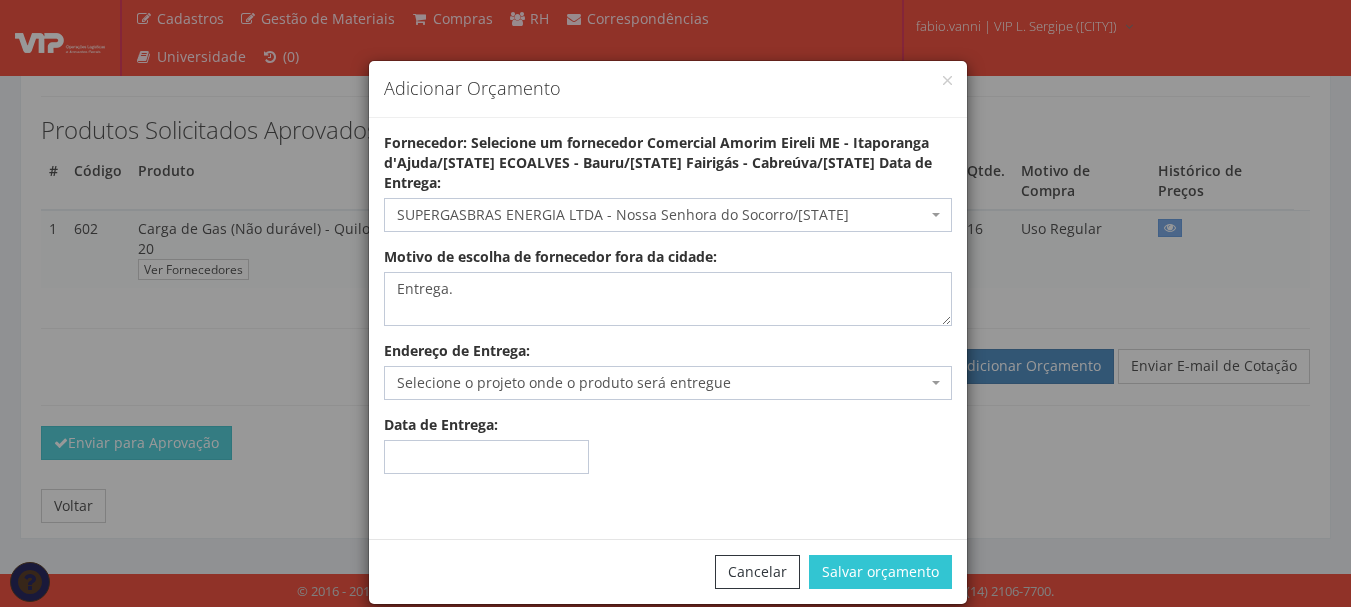 click on "Selecione o projeto onde o produto será entregue" at bounding box center (662, 383) 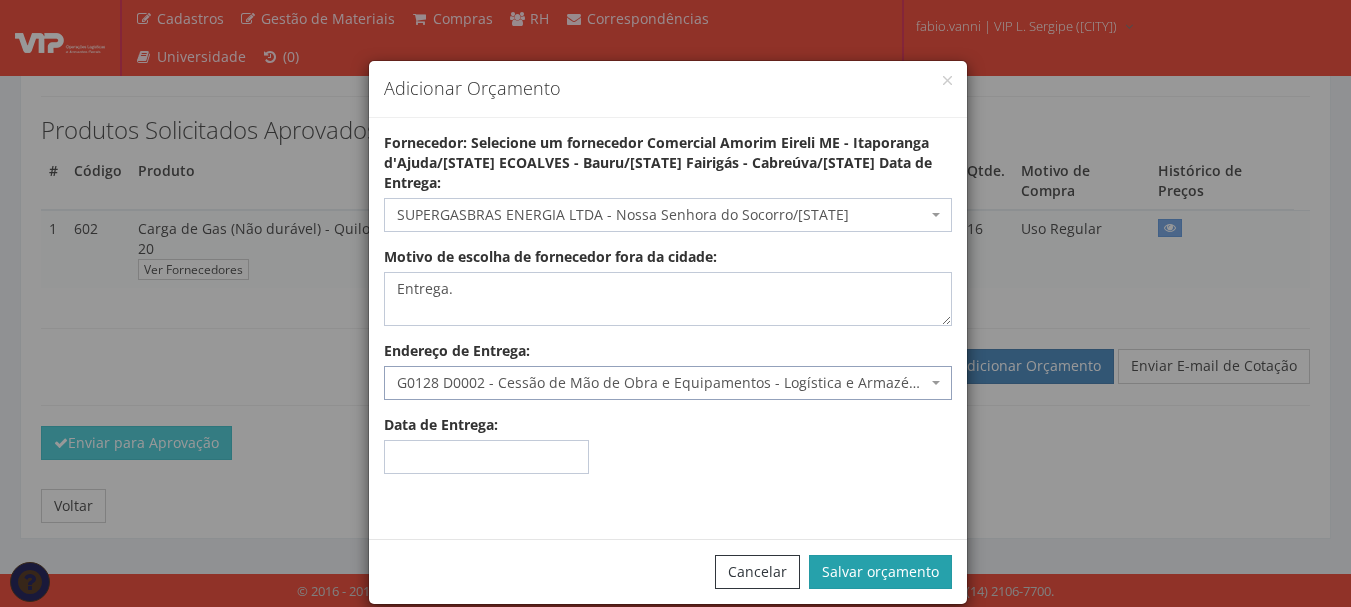 click on "Salvar orçamento" at bounding box center [880, 572] 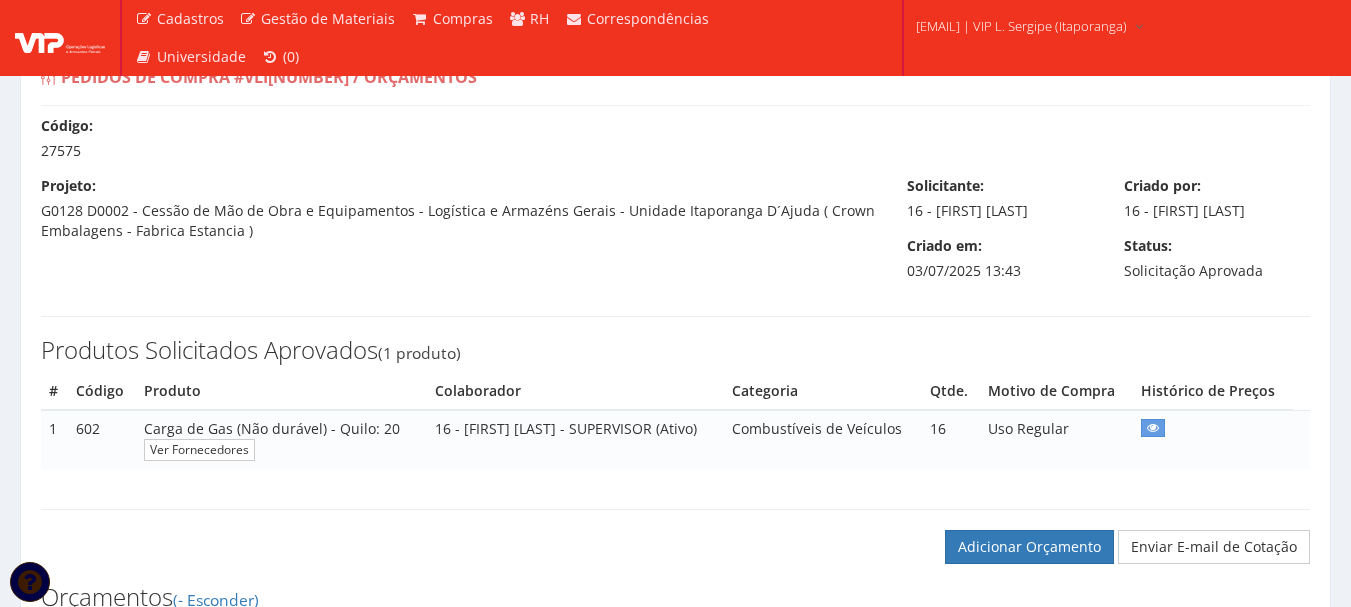 scroll, scrollTop: 500, scrollLeft: 0, axis: vertical 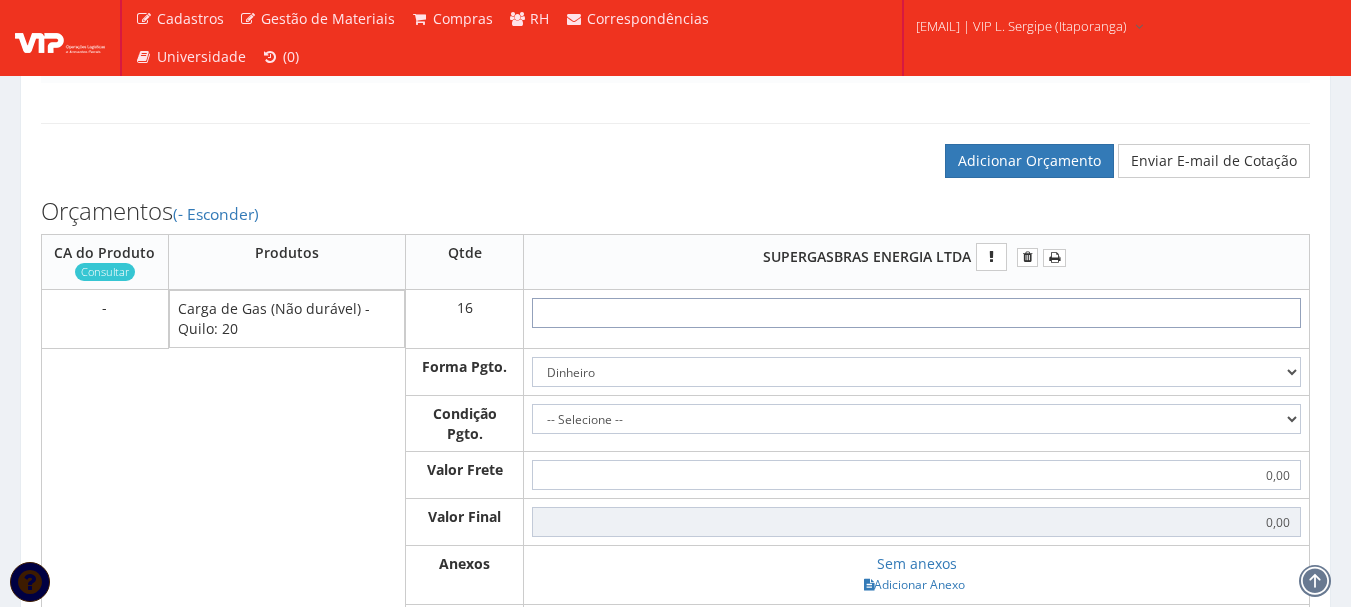 click at bounding box center [916, 313] 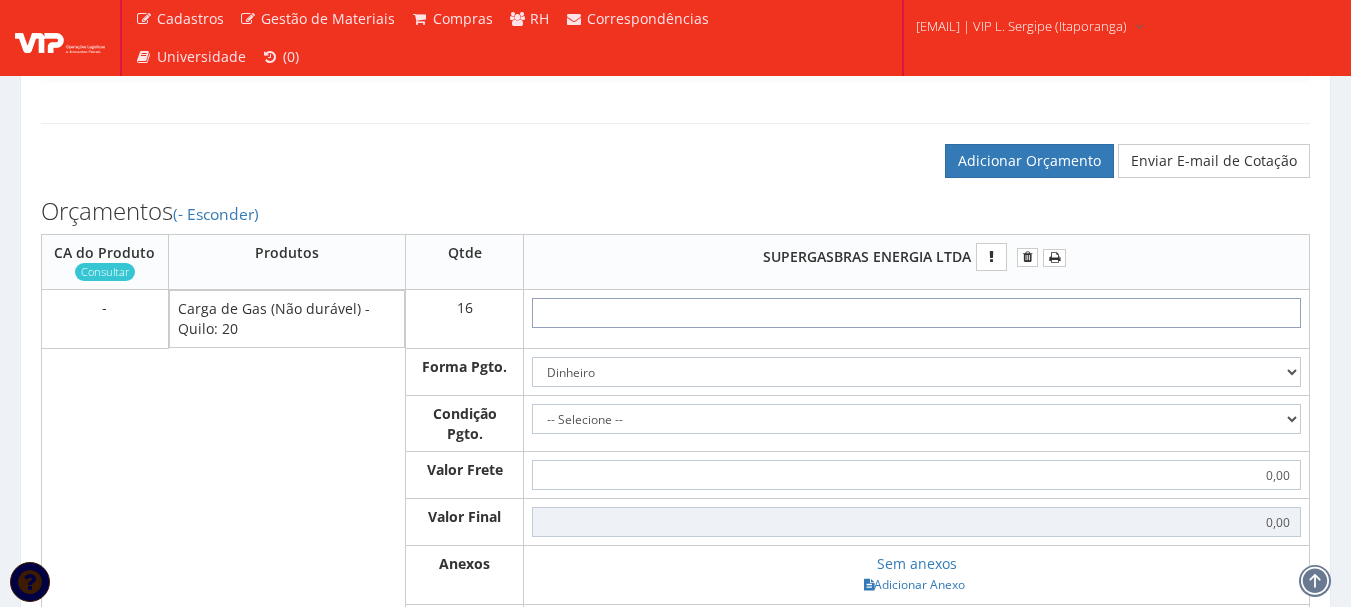 click at bounding box center (916, 313) 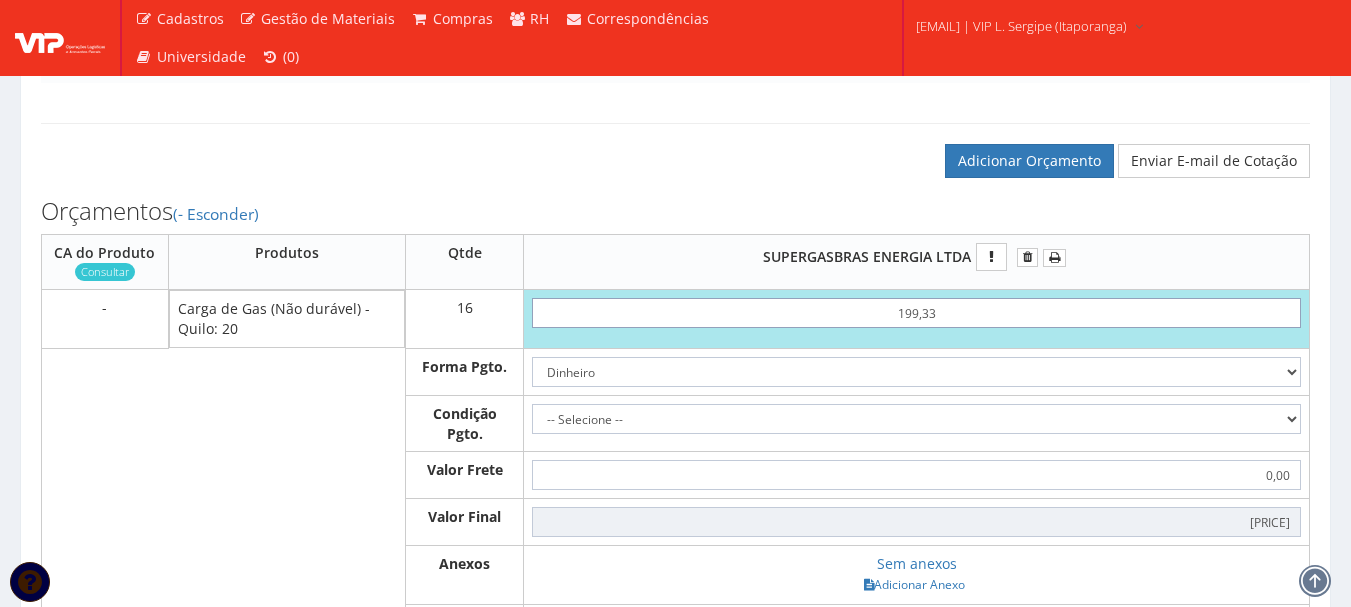 type on "199,33" 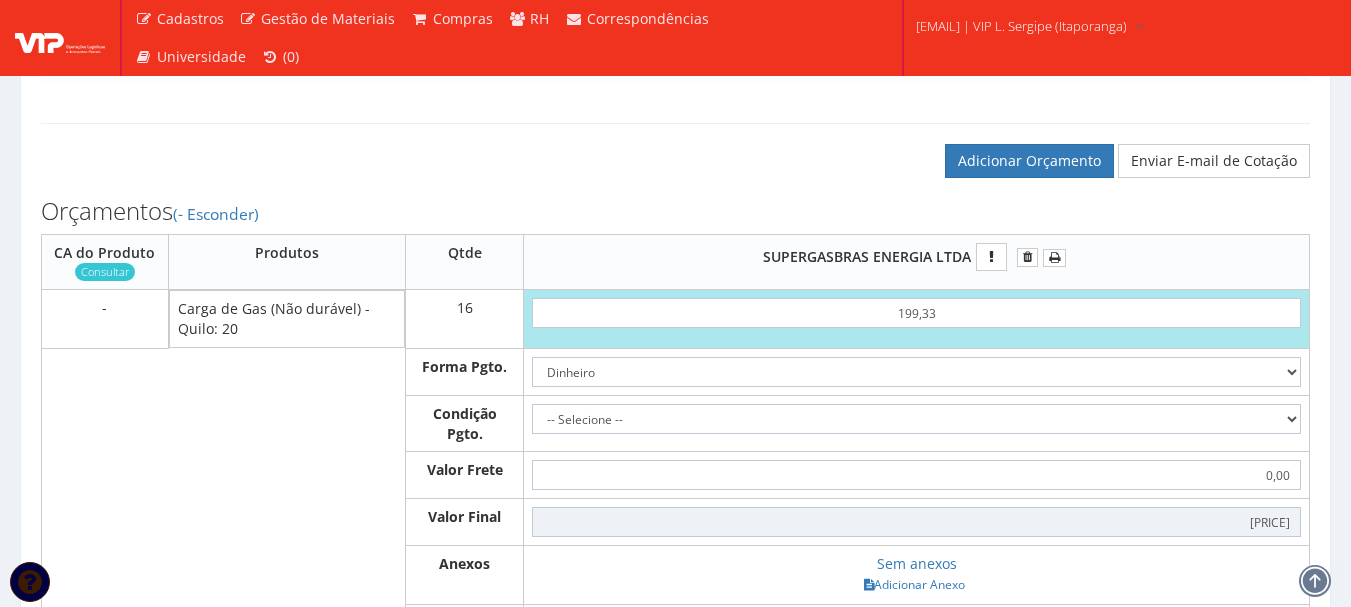 click on "Dinheiro Boleto Bancário Depósito Transferência Bancária Cartão de Crédito Cartão de Débito Cheque Contrato SPOT Negociações Especiais" at bounding box center [917, 319] 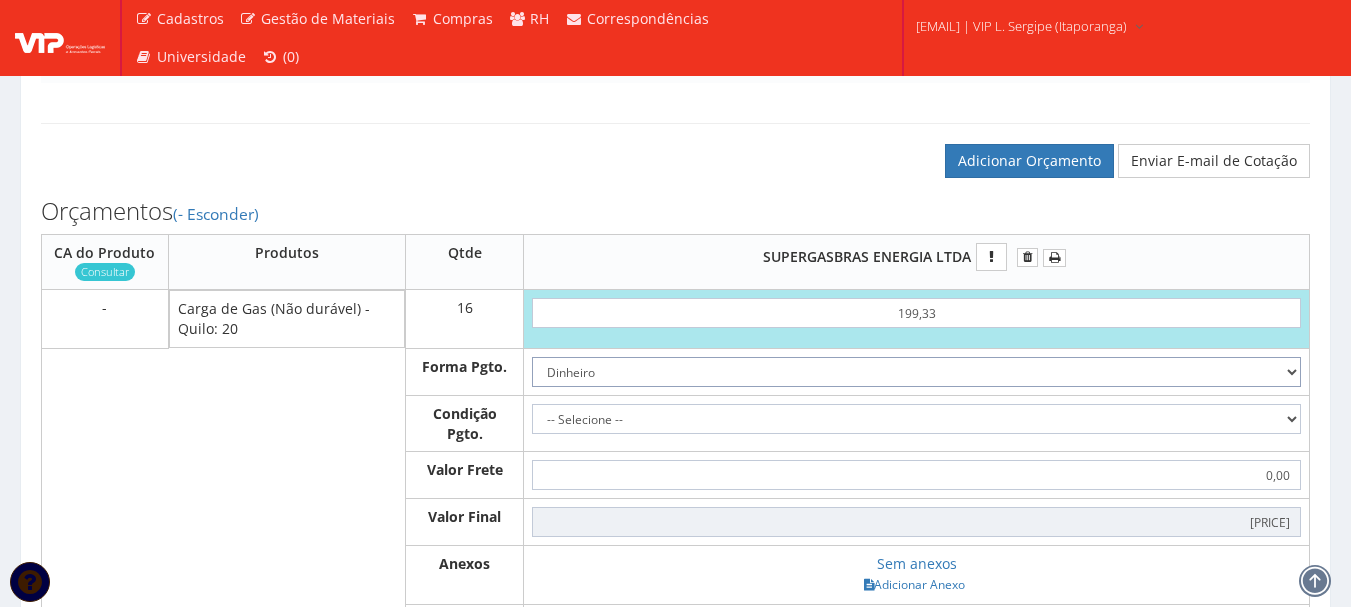 click on "Dinheiro Boleto Bancário Depósito Transferência Bancária Cartão de Crédito Cartão de Débito Cheque Contrato SPOT Negociações Especiais" at bounding box center (916, 372) 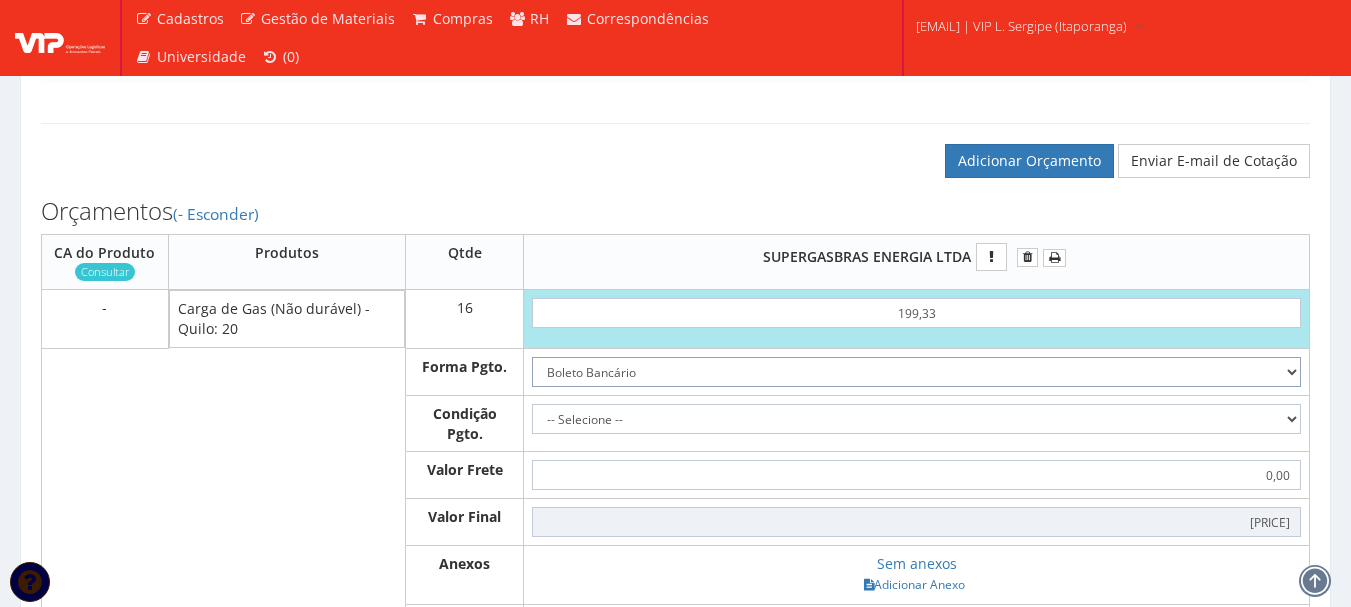 click on "Dinheiro Boleto Bancário Depósito Transferência Bancária Cartão de Crédito Cartão de Débito Cheque Contrato SPOT Negociações Especiais" at bounding box center (916, 372) 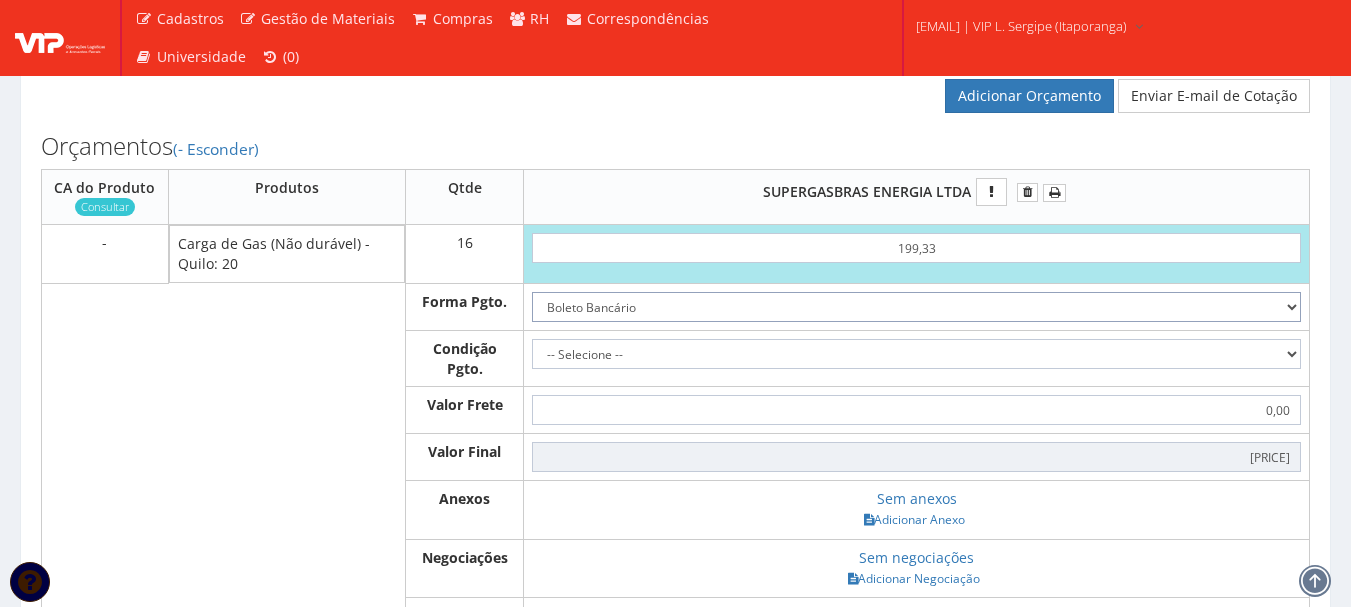 scroll, scrollTop: 600, scrollLeft: 0, axis: vertical 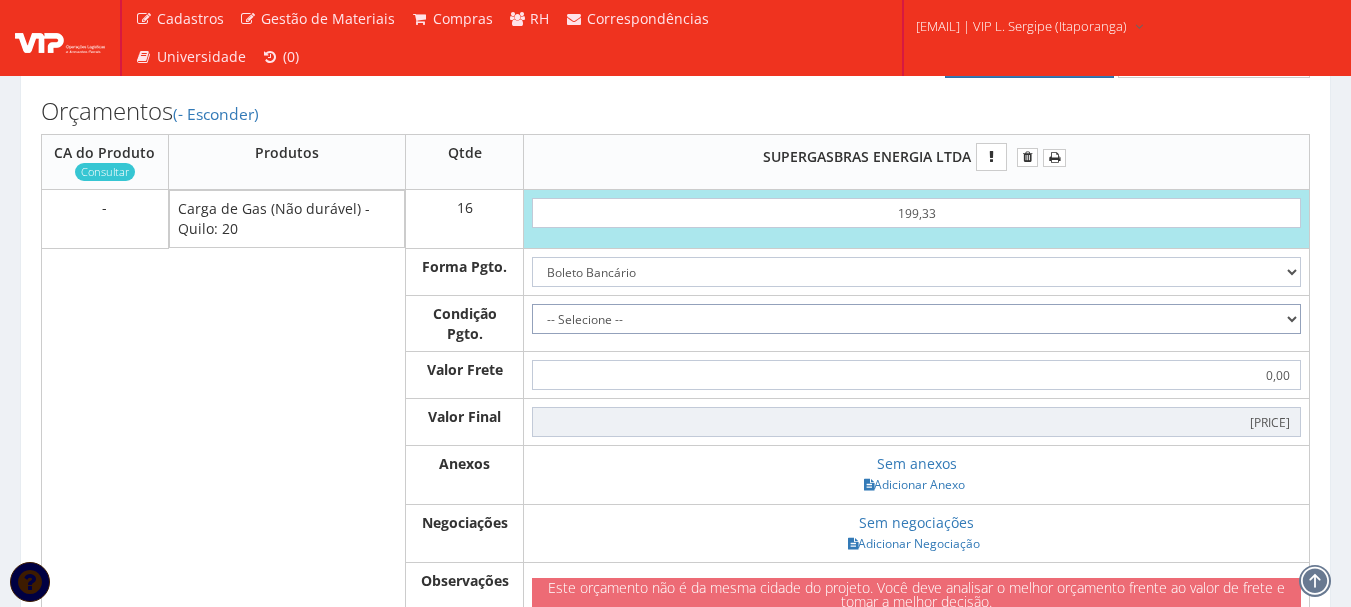 click on "-- Selecione --
À vista
7 dias
10 dias" at bounding box center (916, 319) 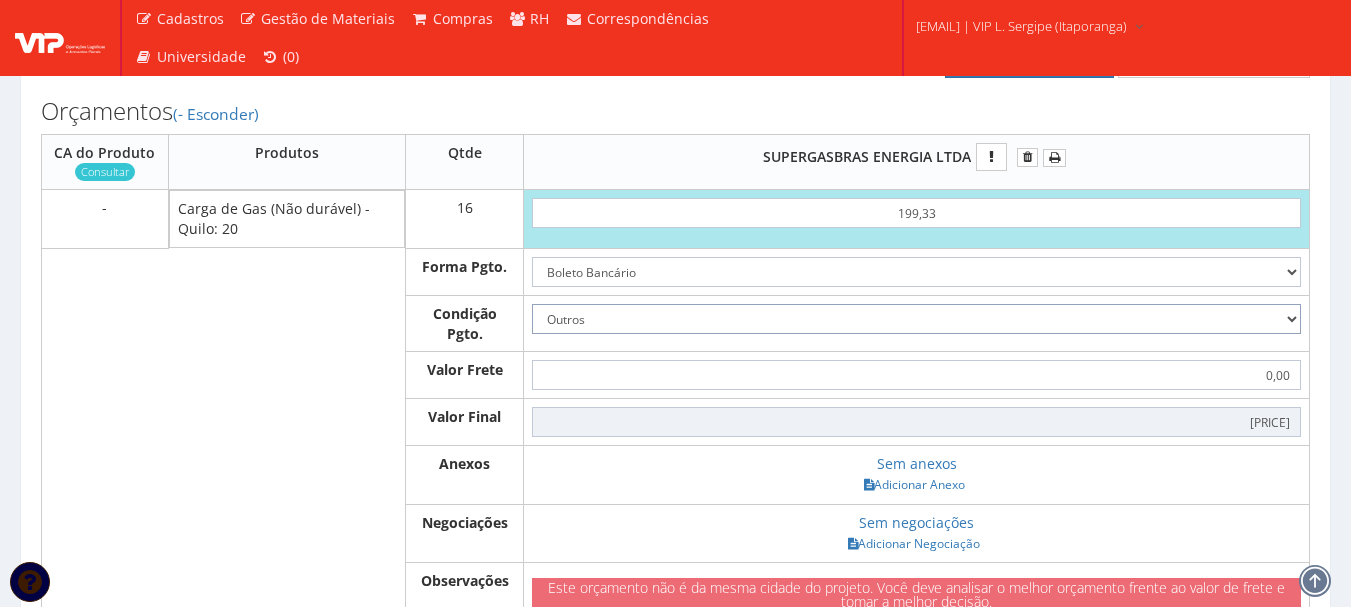 click on "-- Selecione --
À vista
7 dias
10 dias" at bounding box center (916, 319) 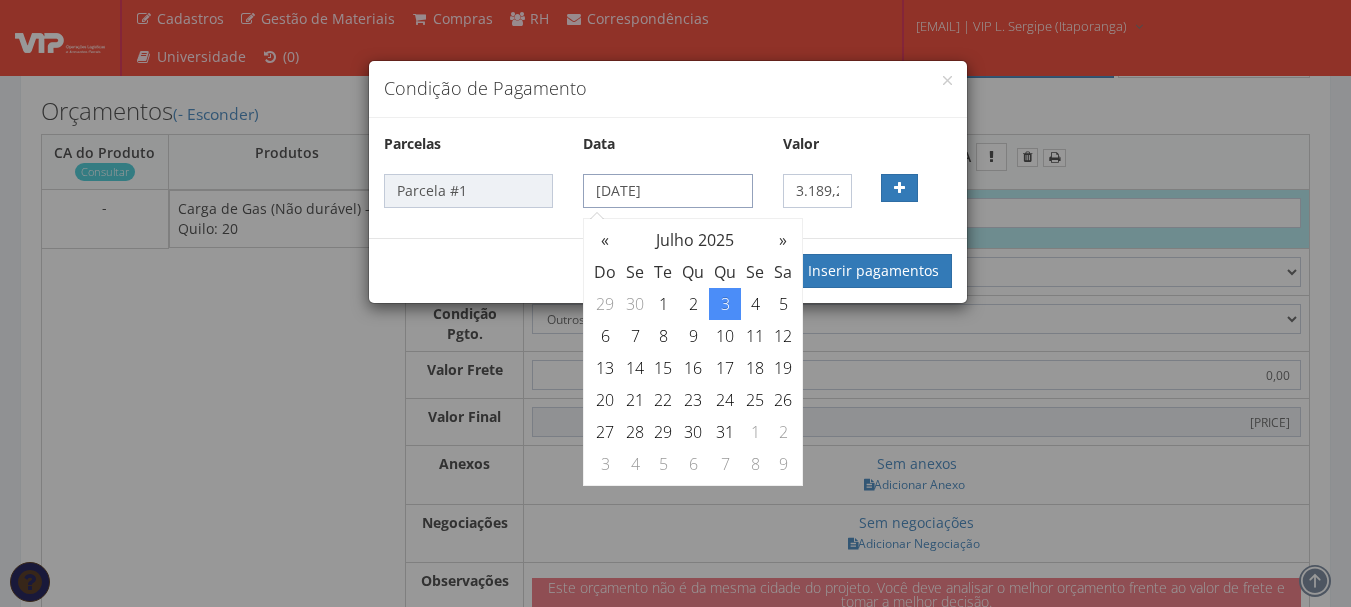 click on "03/07/2025" at bounding box center [667, 191] 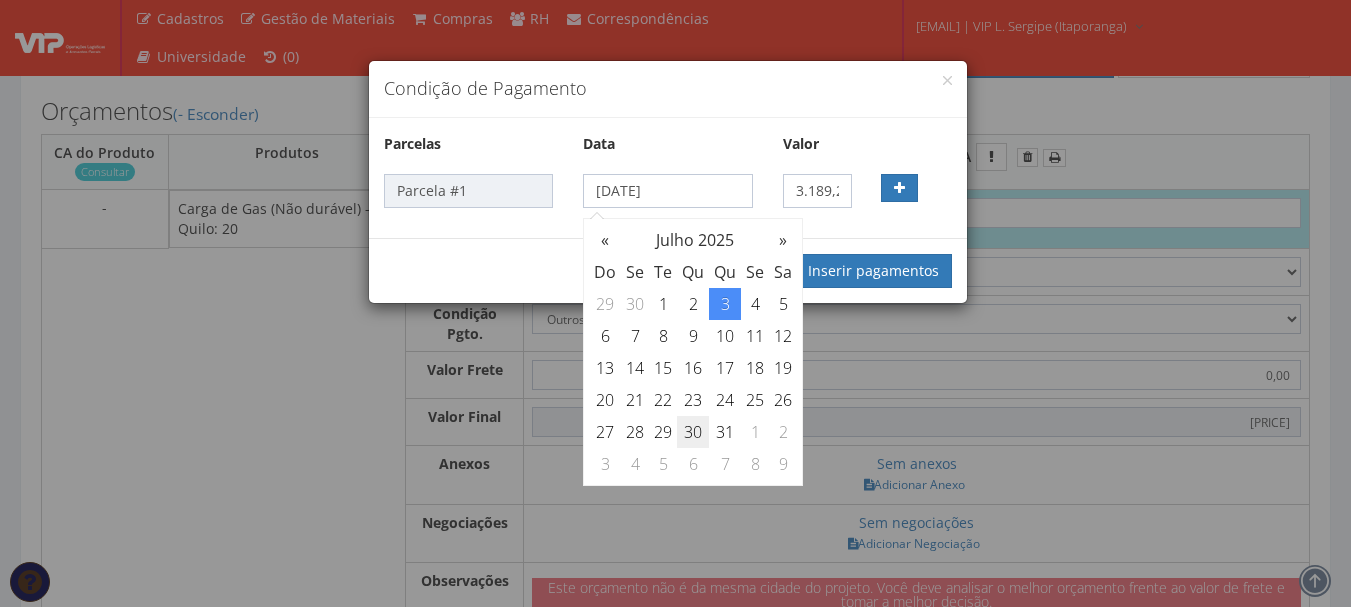 click on "30" at bounding box center [693, 304] 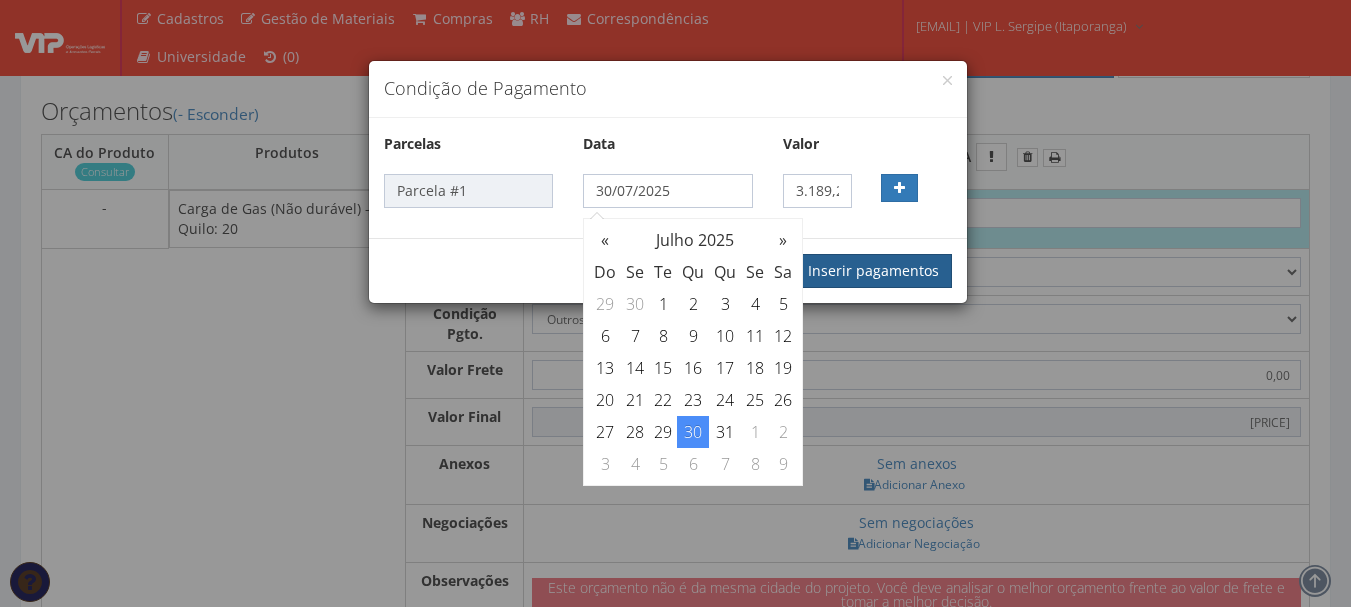 click on "Inserir pagamentos" at bounding box center [873, 271] 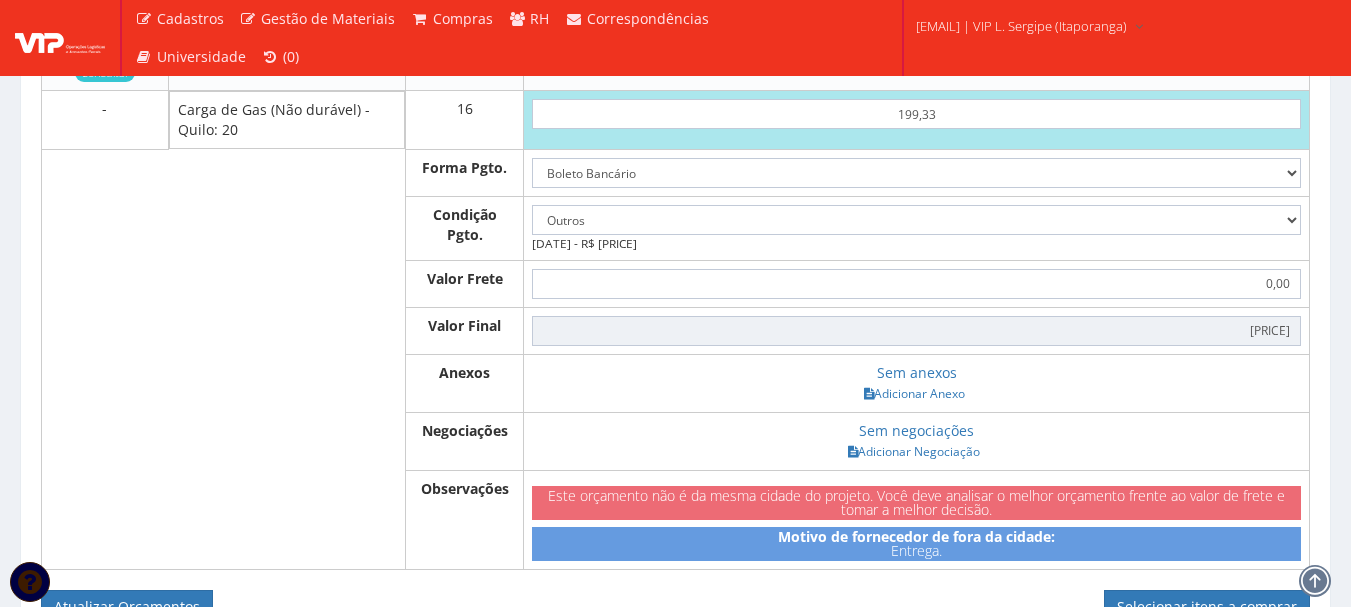 scroll, scrollTop: 700, scrollLeft: 0, axis: vertical 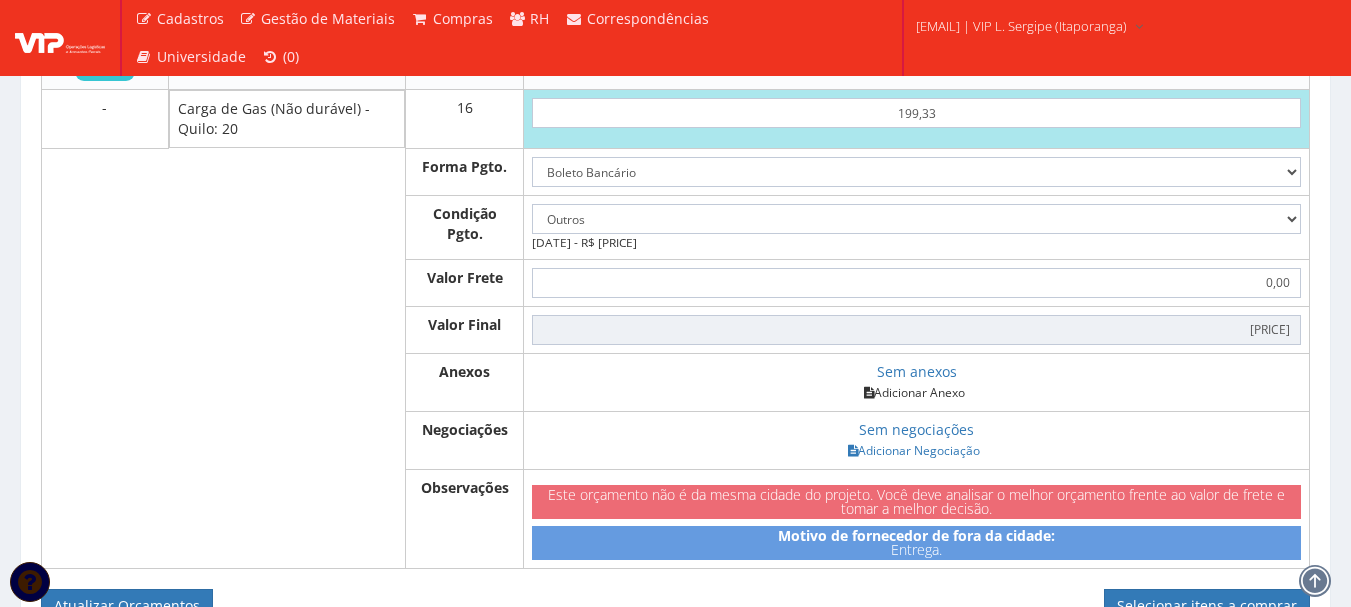 click on "Adicionar Anexo" at bounding box center [914, 392] 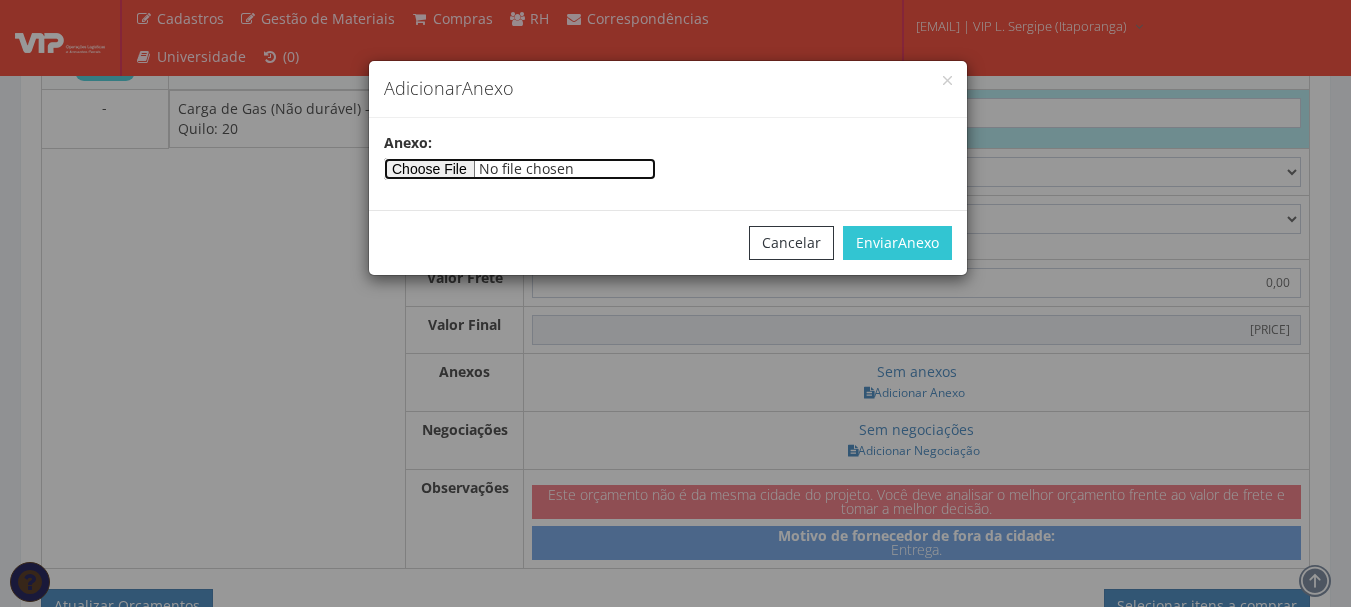 click at bounding box center [520, 169] 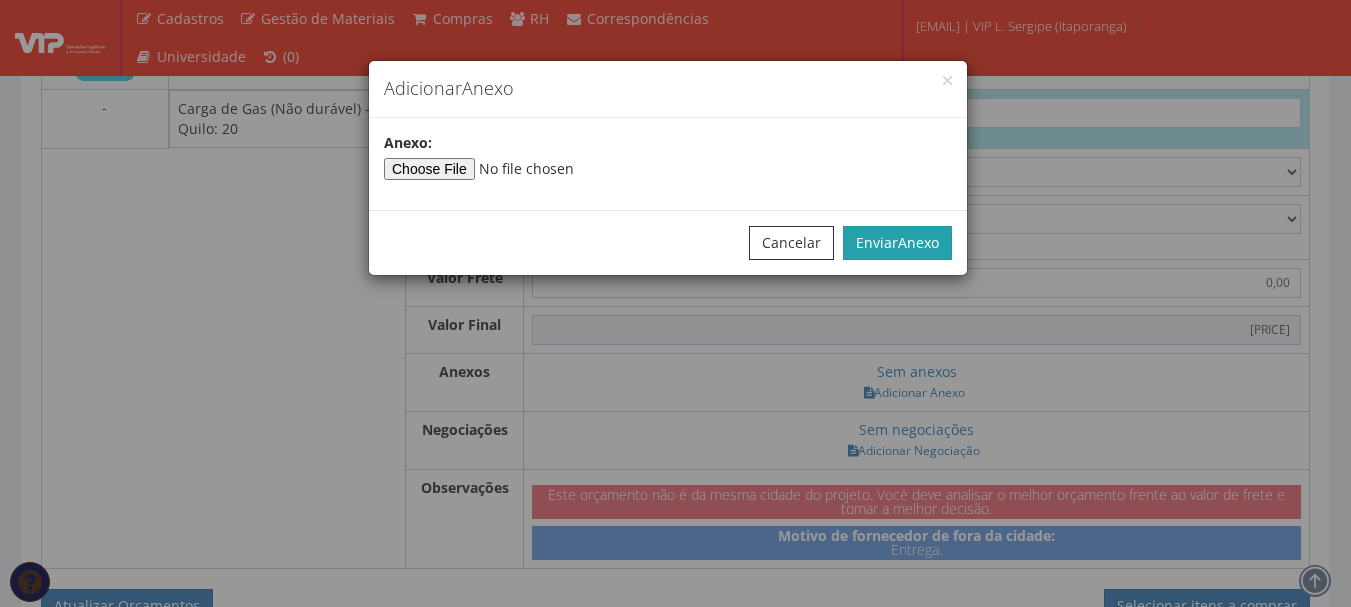 click on "Enviar  Anexo" at bounding box center (897, 243) 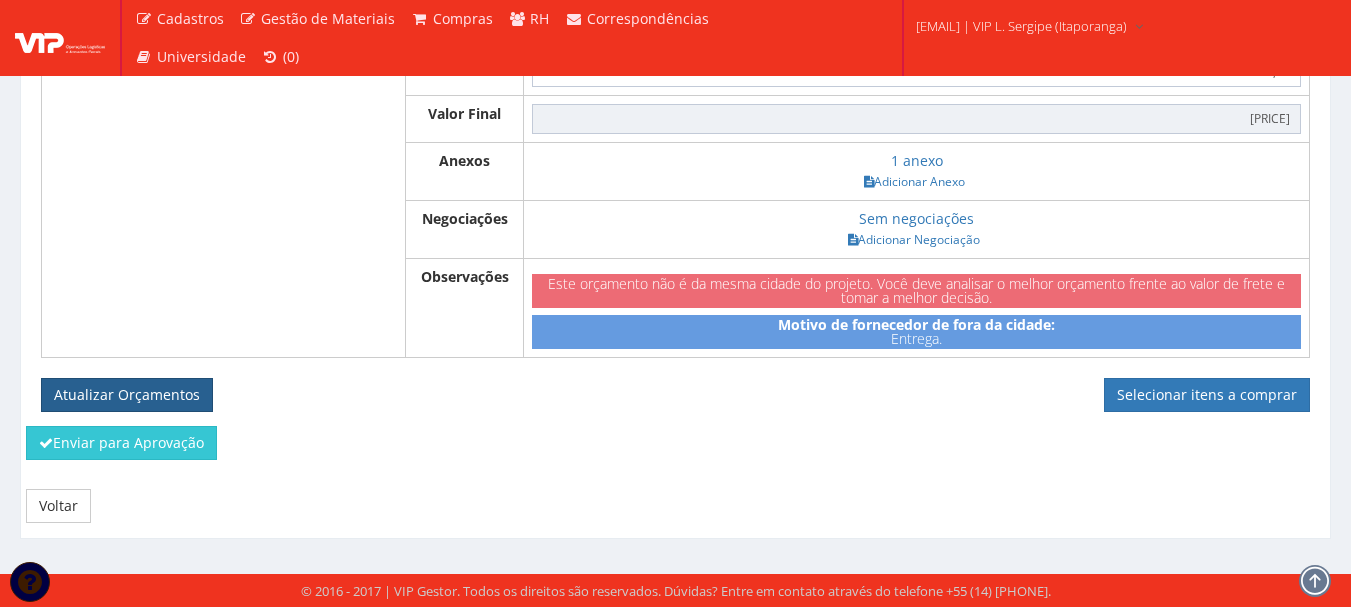 scroll, scrollTop: 971, scrollLeft: 0, axis: vertical 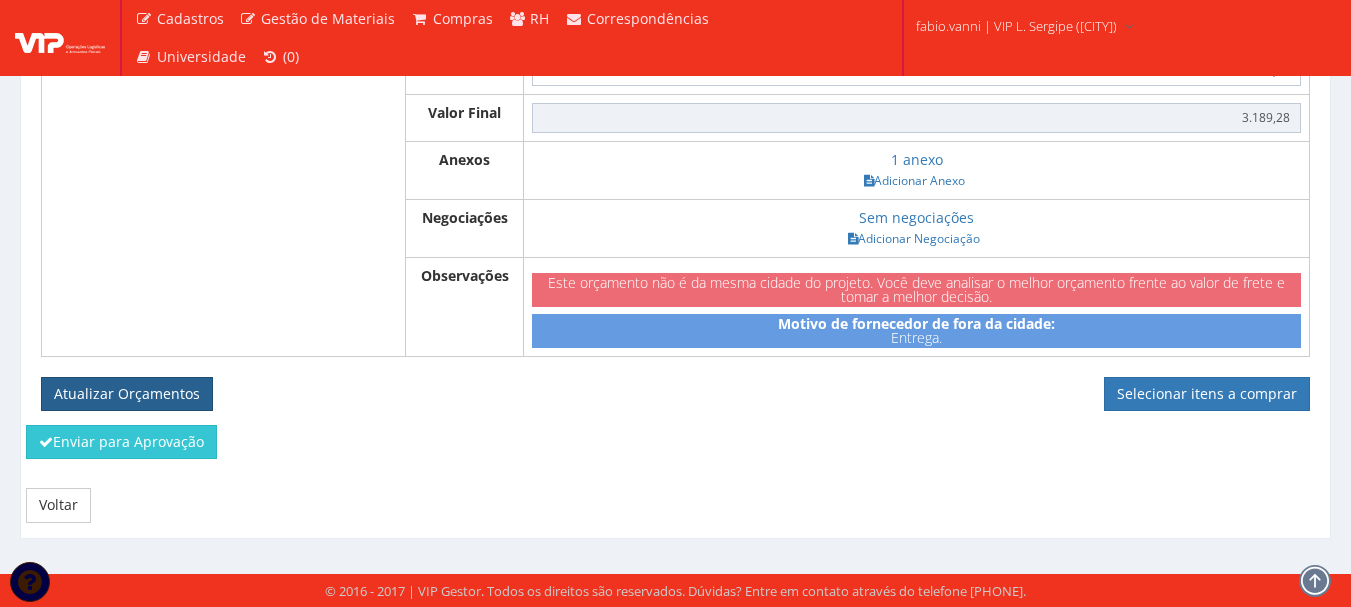 click on "Atualizar Orçamentos" at bounding box center [127, 394] 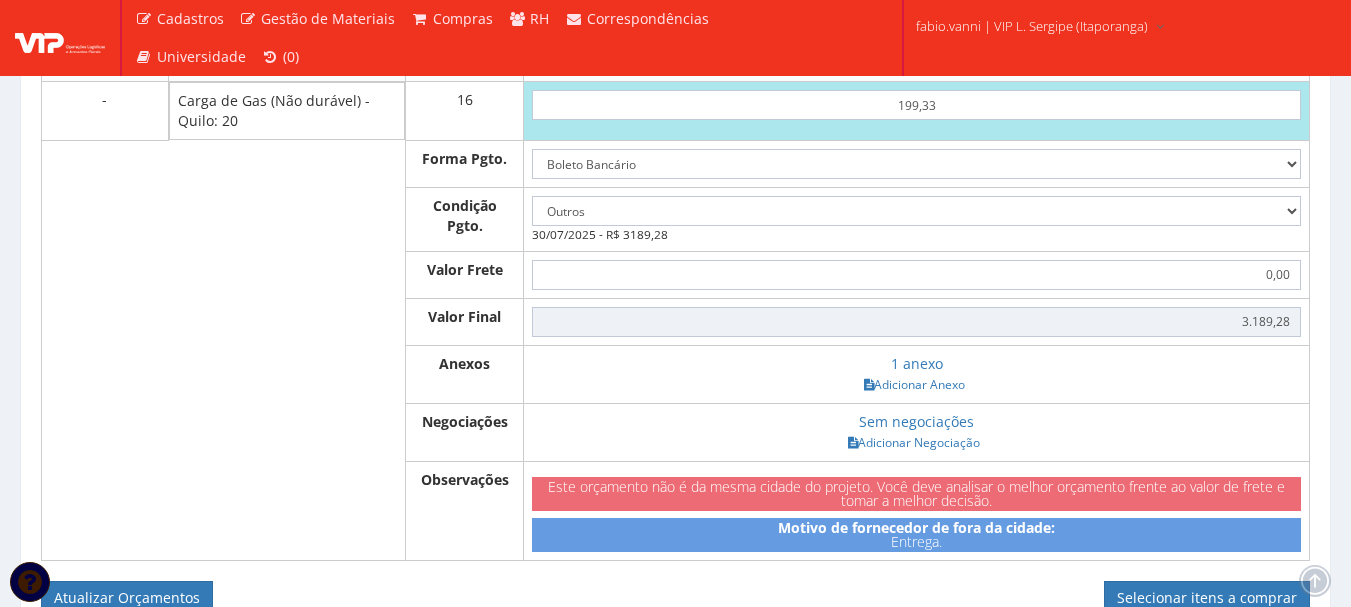 scroll, scrollTop: 899, scrollLeft: 0, axis: vertical 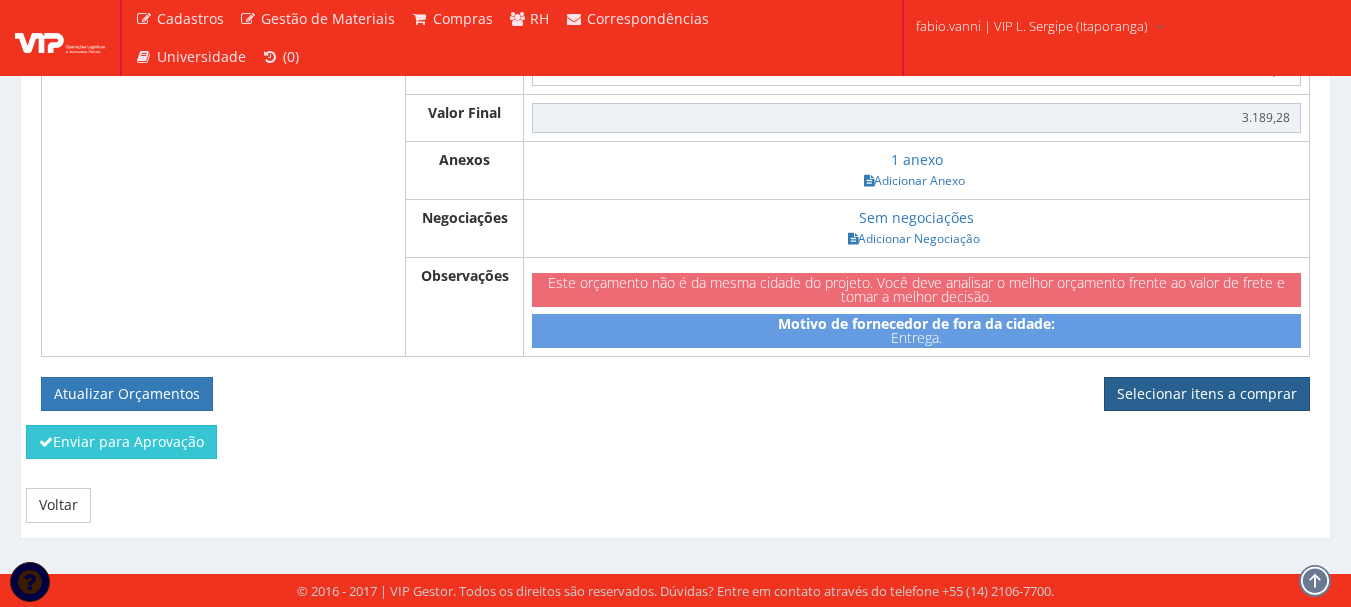 click on "Selecionar itens a comprar" at bounding box center (1207, 394) 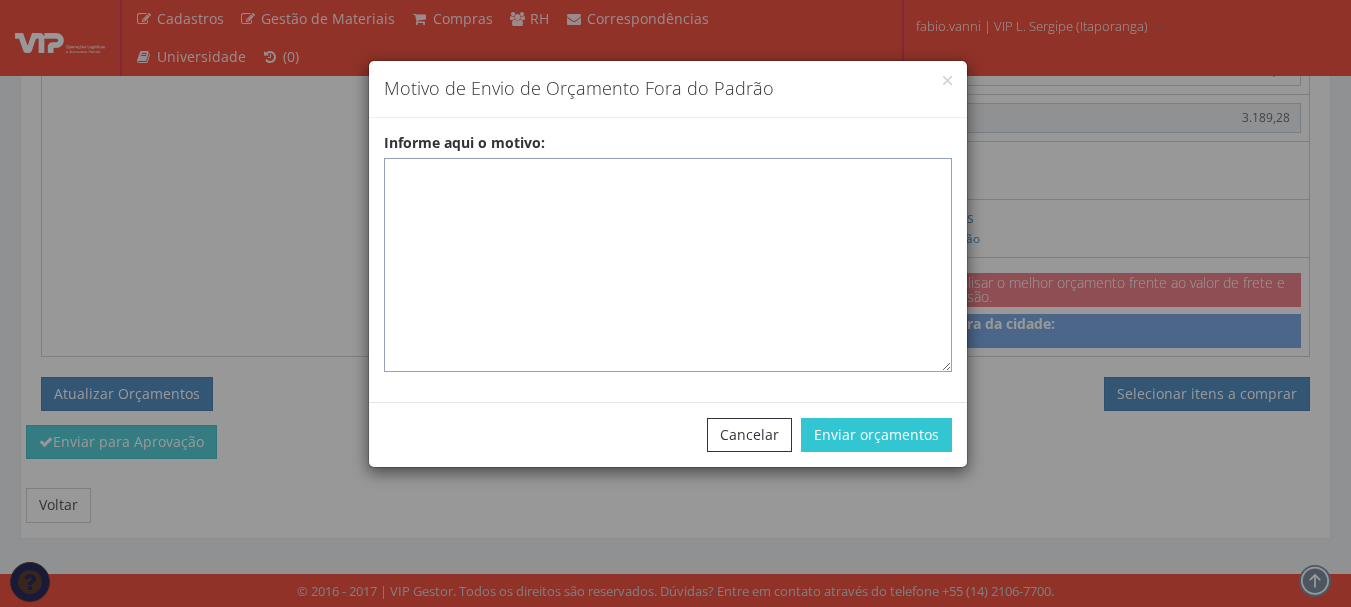click on "Informe aqui o motivo:" at bounding box center (668, 265) 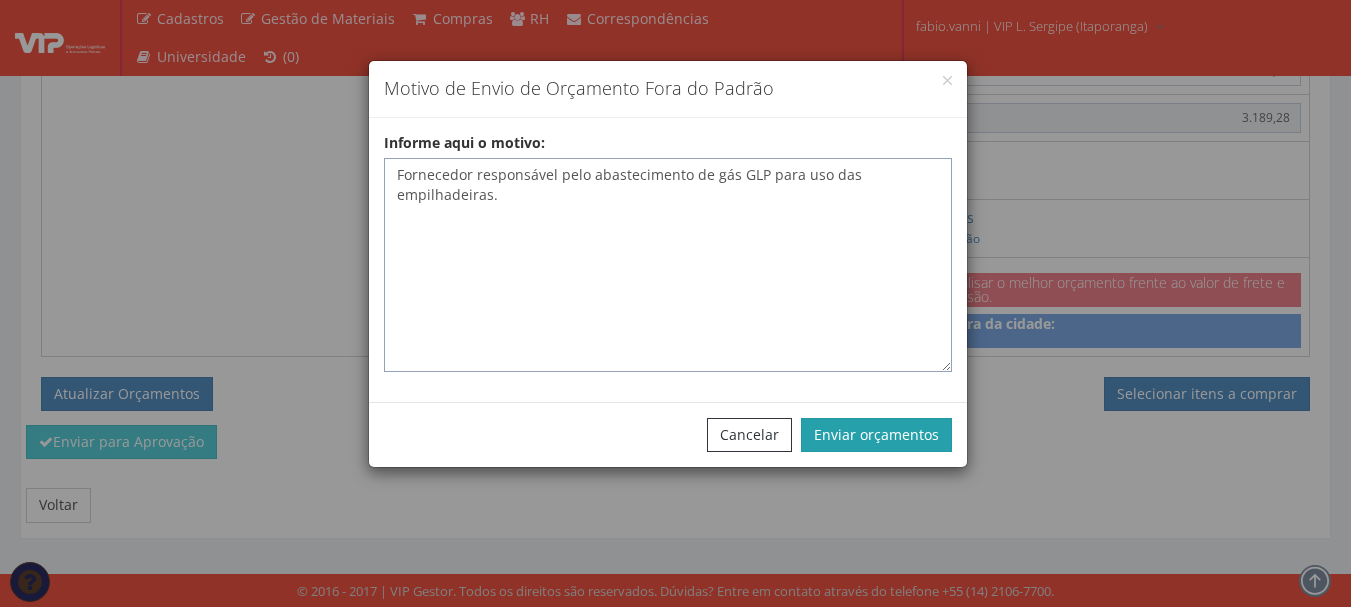 type on "Fornecedor responsável pelo abastecimento de gás GLP para uso das empilhadeiras." 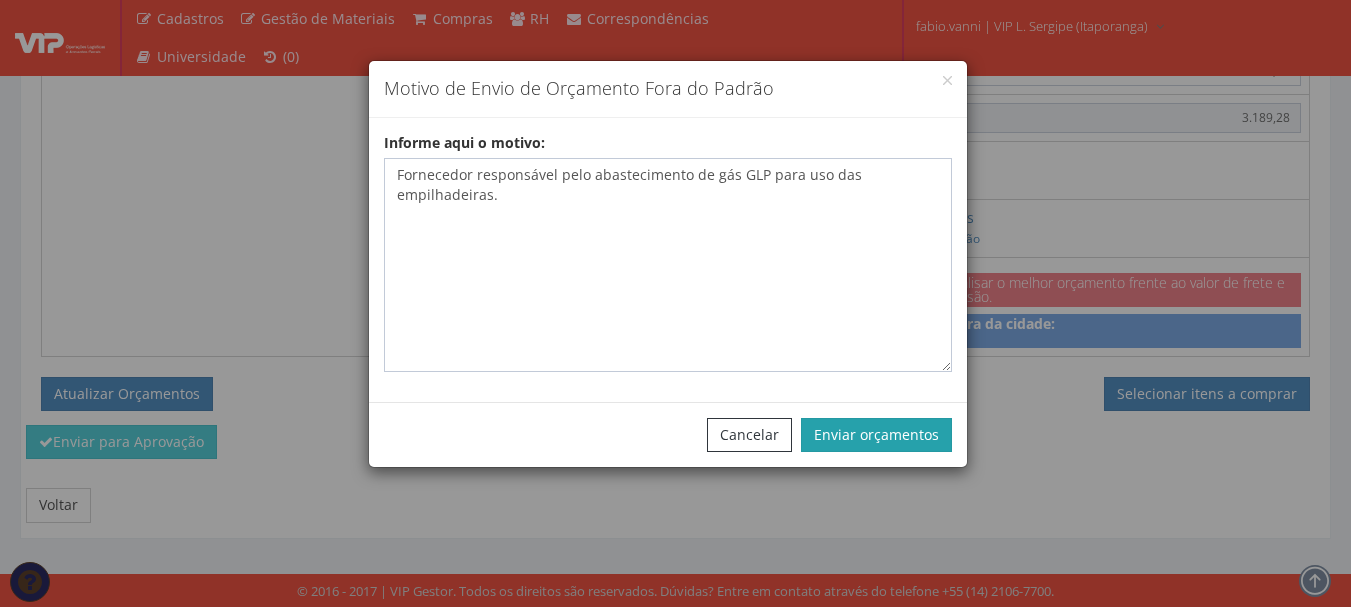 click on "Enviar orçamentos" at bounding box center (876, 435) 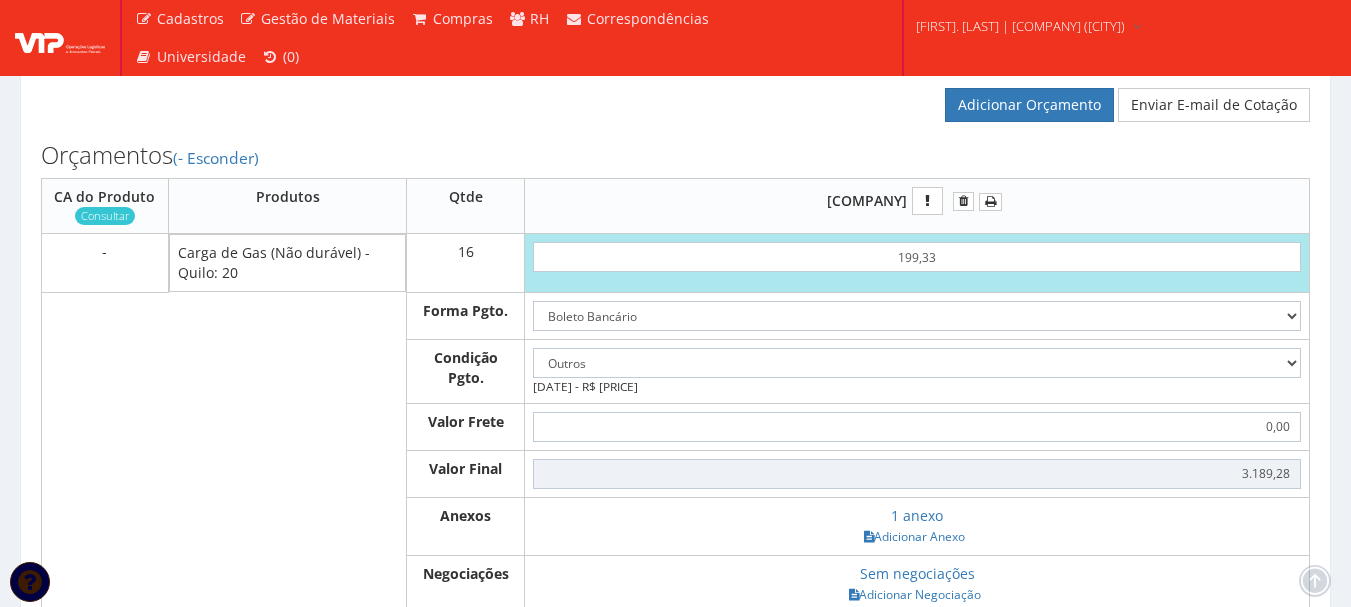 scroll, scrollTop: 900, scrollLeft: 0, axis: vertical 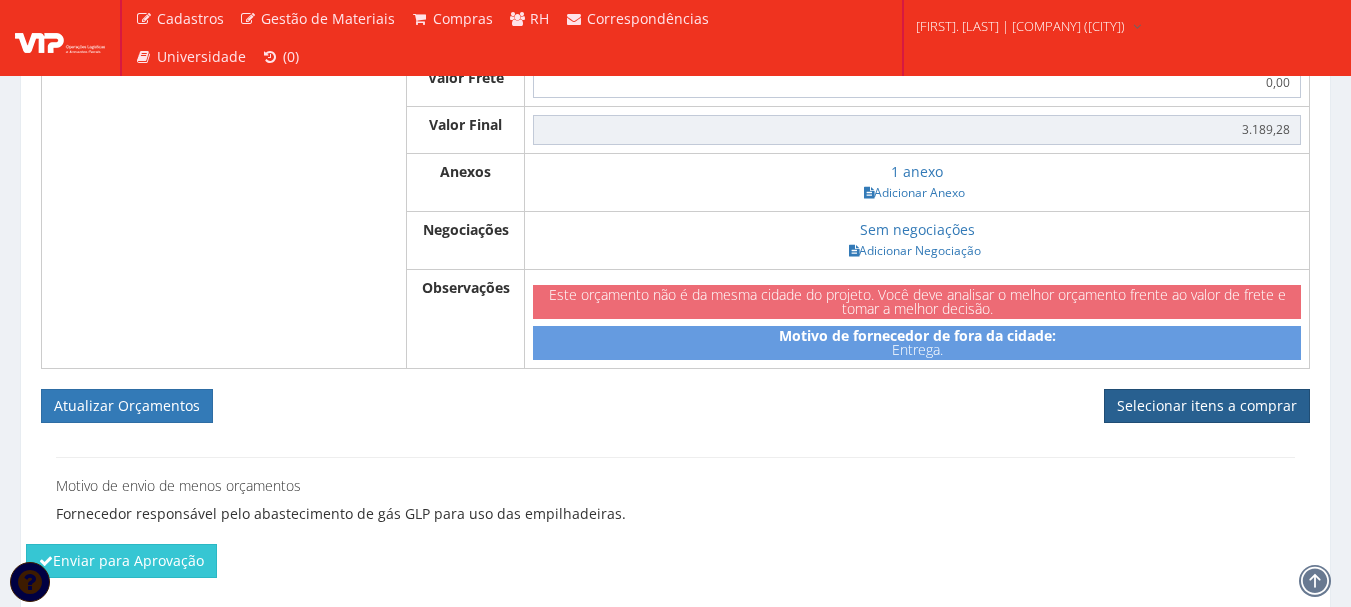 click on "Selecionar itens a
comprar" at bounding box center [1207, 406] 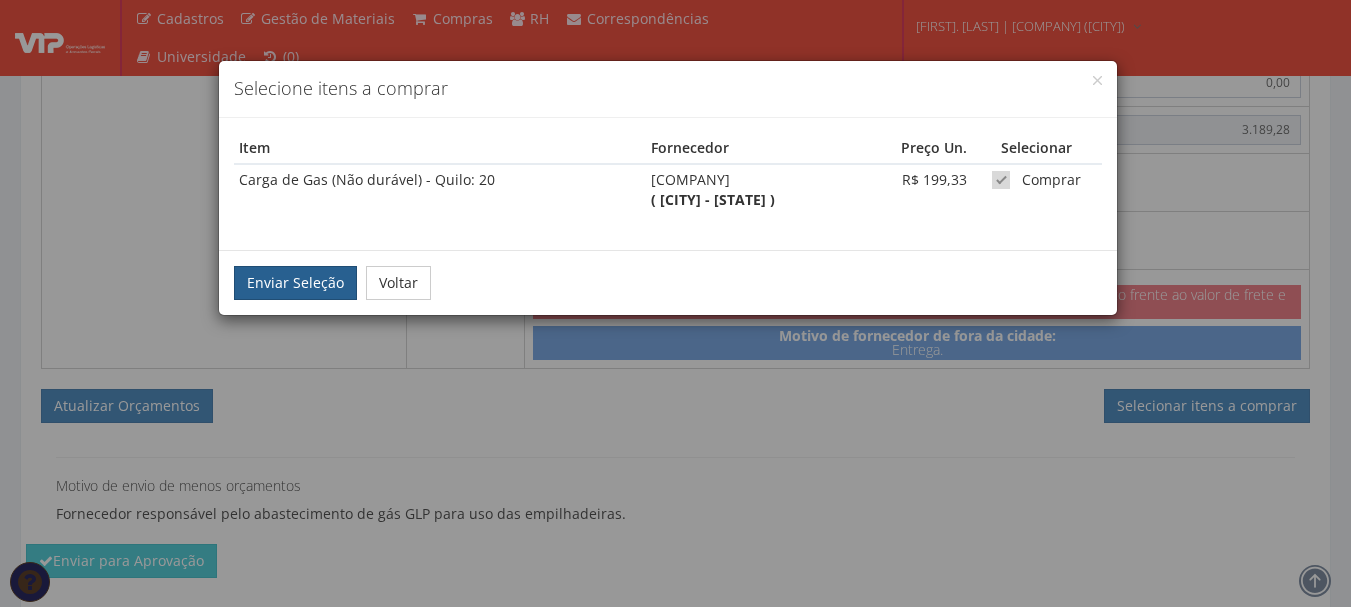 click on "Enviar Seleção" at bounding box center (295, 283) 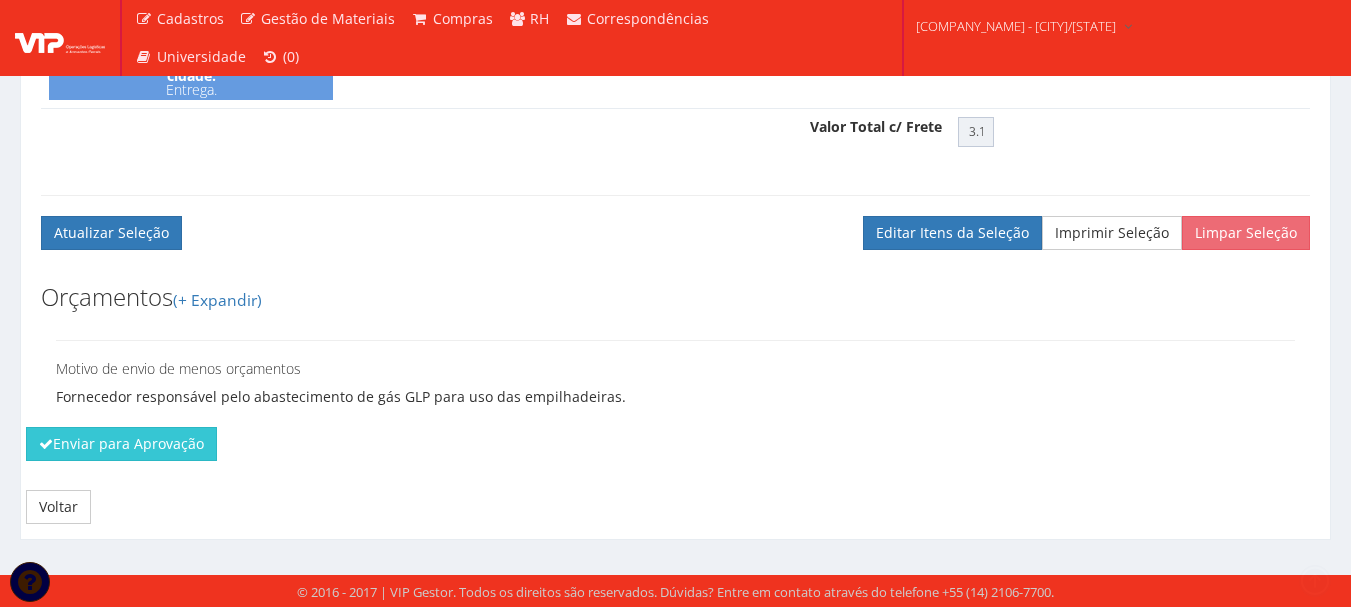 scroll, scrollTop: 841, scrollLeft: 0, axis: vertical 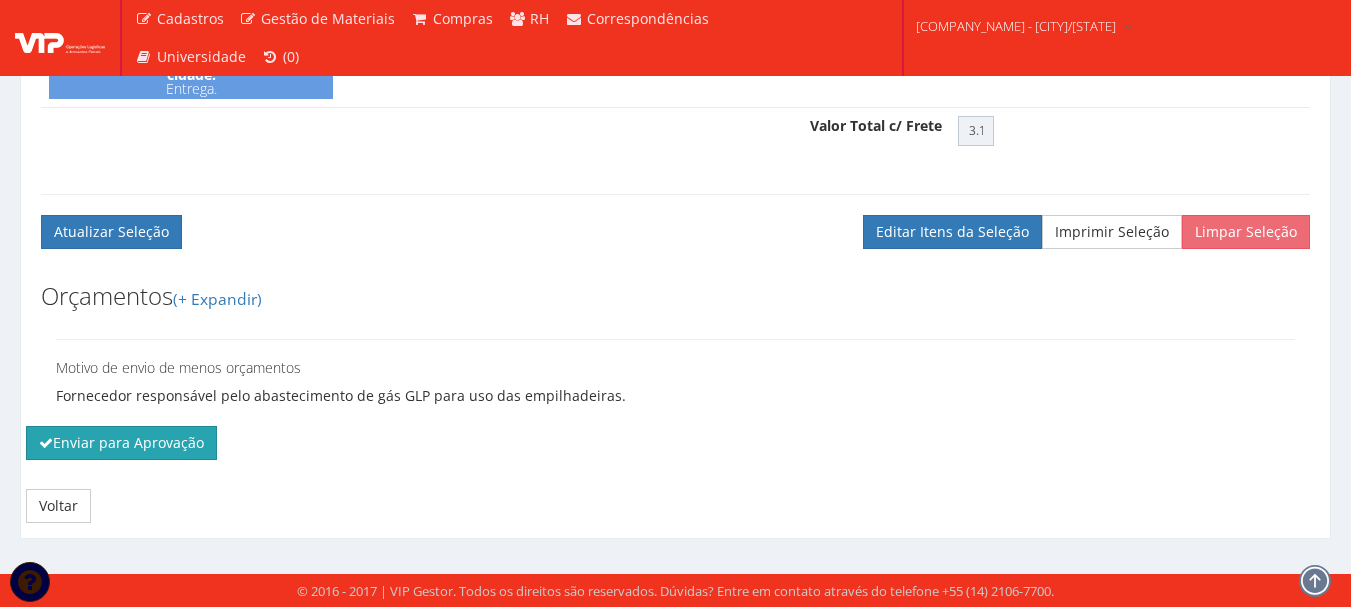 click on "Enviar para Aprovação" at bounding box center [121, 443] 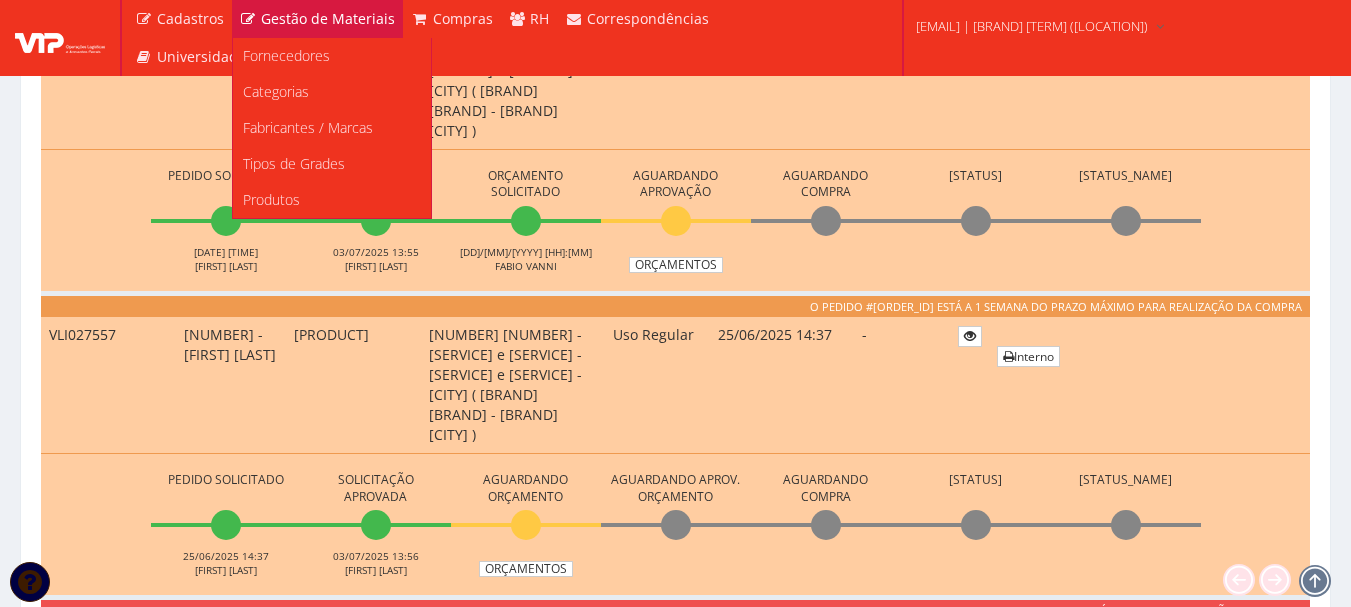 scroll, scrollTop: 600, scrollLeft: 0, axis: vertical 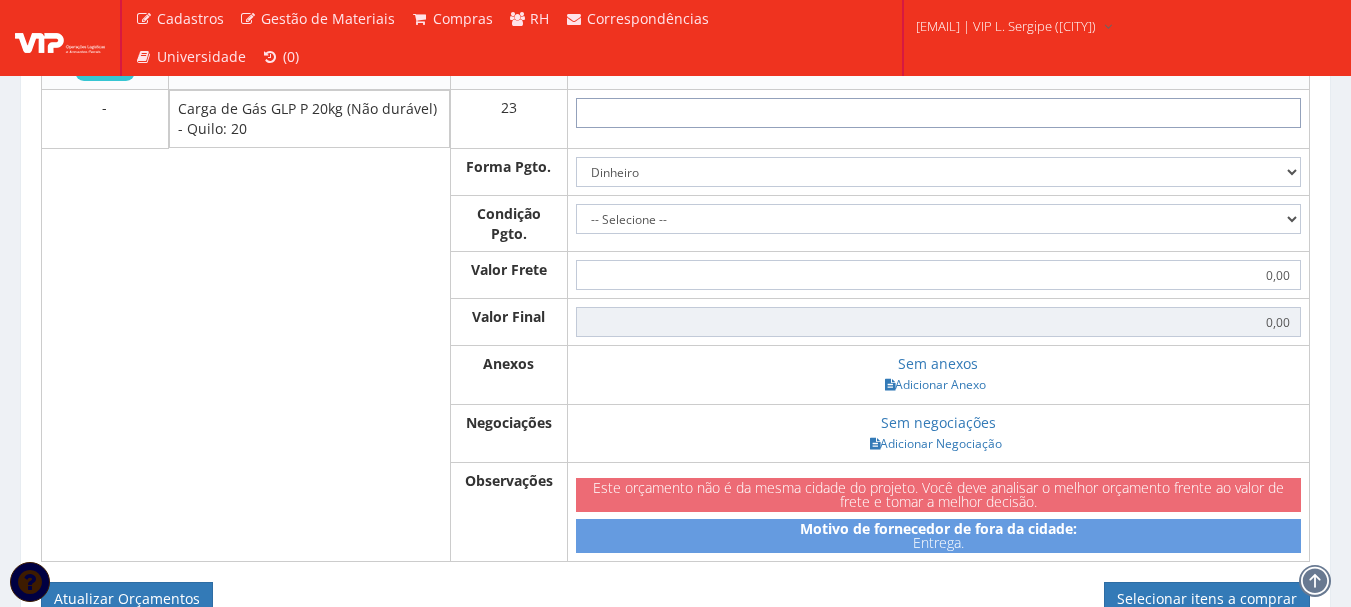 click at bounding box center (938, 113) 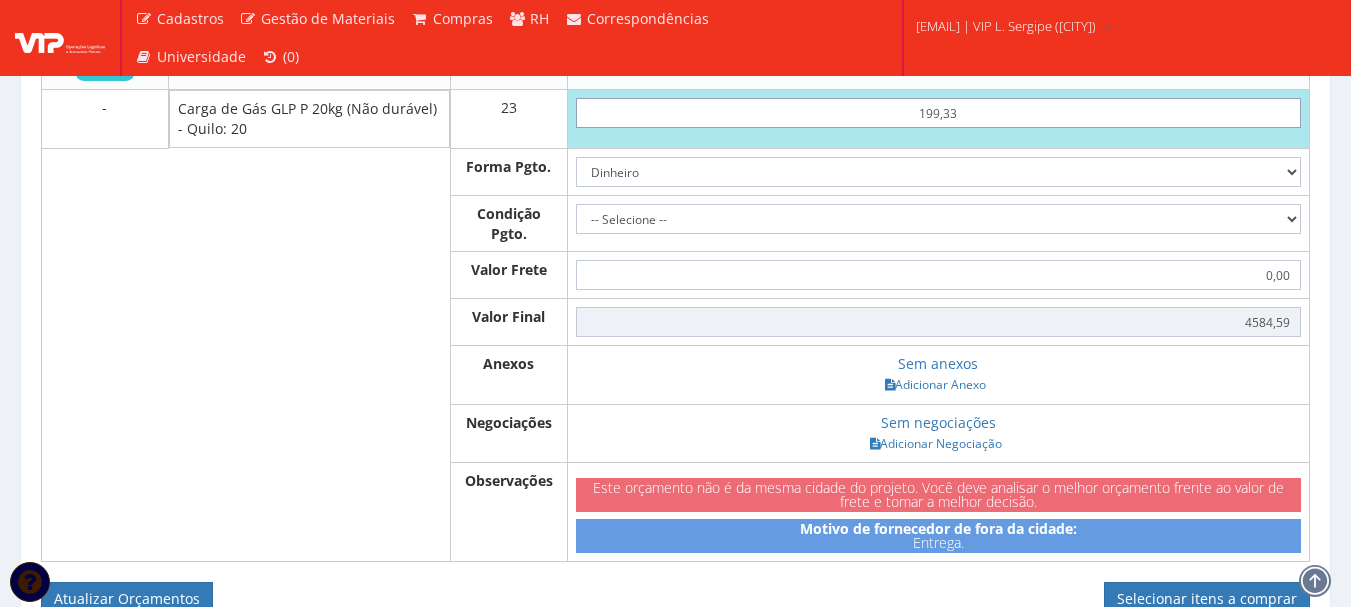type on "199,33" 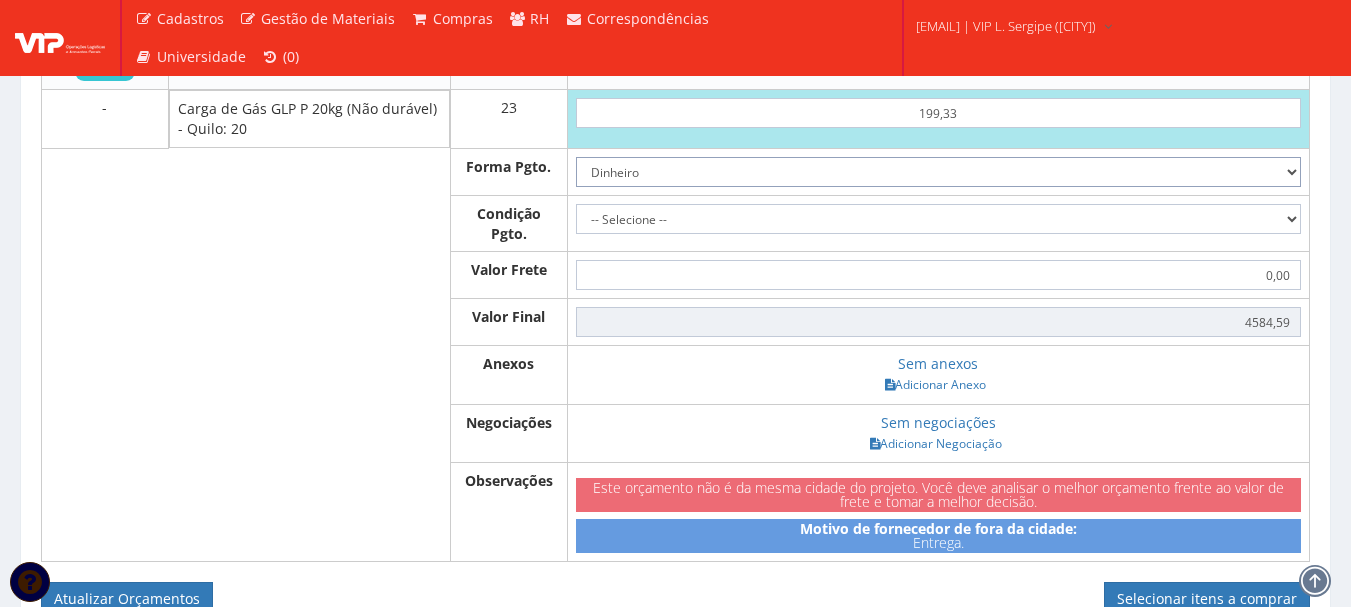 click on "Dinheiro Boleto Bancário Depósito Transferência Bancária Cartão de Crédito Cartão de Débito Cheque Contrato SPOT Negociações Especiais" at bounding box center [938, 172] 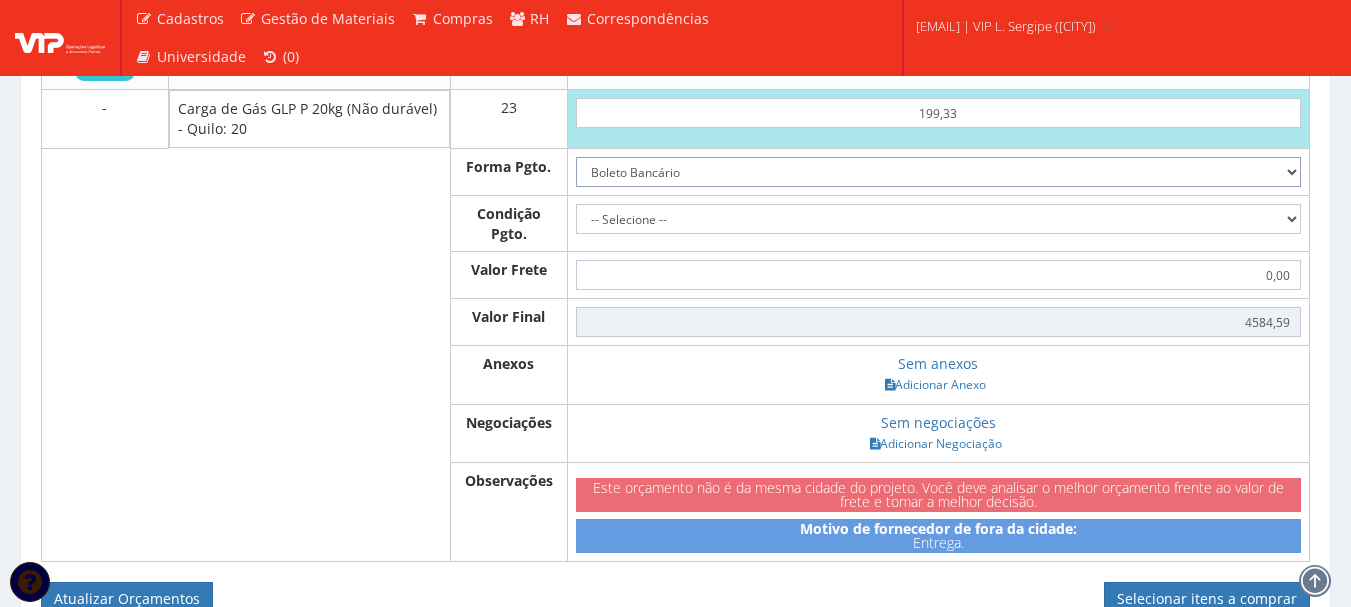 click on "Dinheiro Boleto Bancário Depósito Transferência Bancária Cartão de Crédito Cartão de Débito Cheque Contrato SPOT Negociações Especiais" at bounding box center [938, 172] 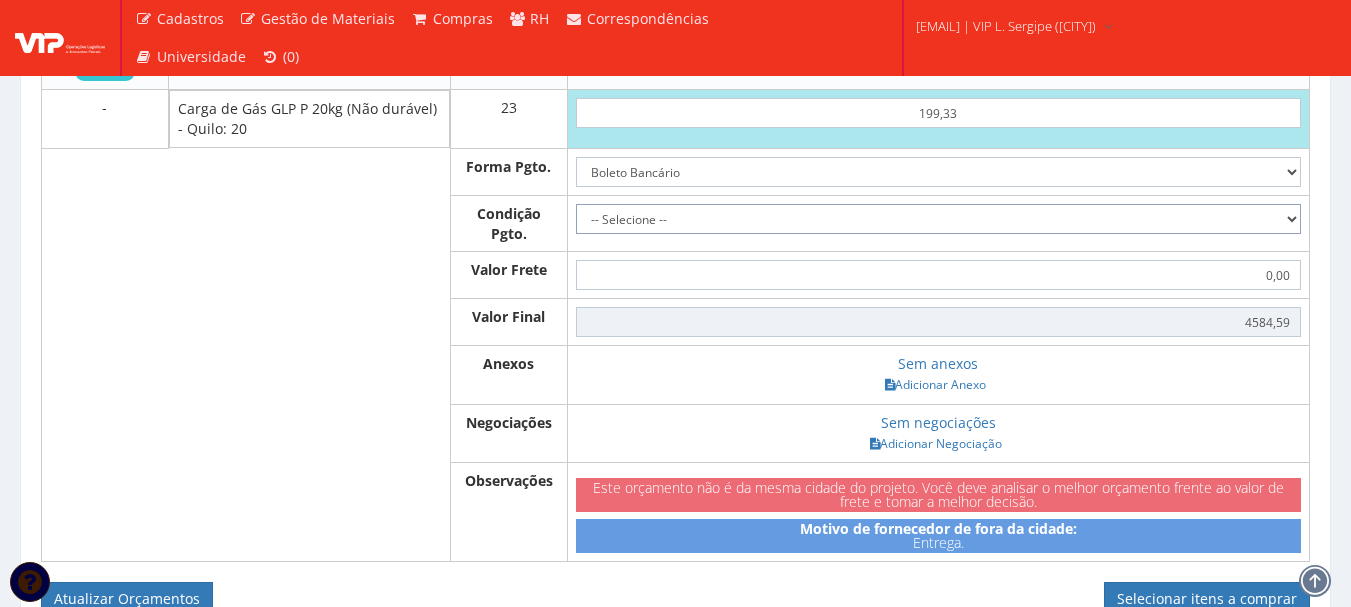 click on "-- Selecione --
À vista
7 dias
10 dias" at bounding box center [938, 219] 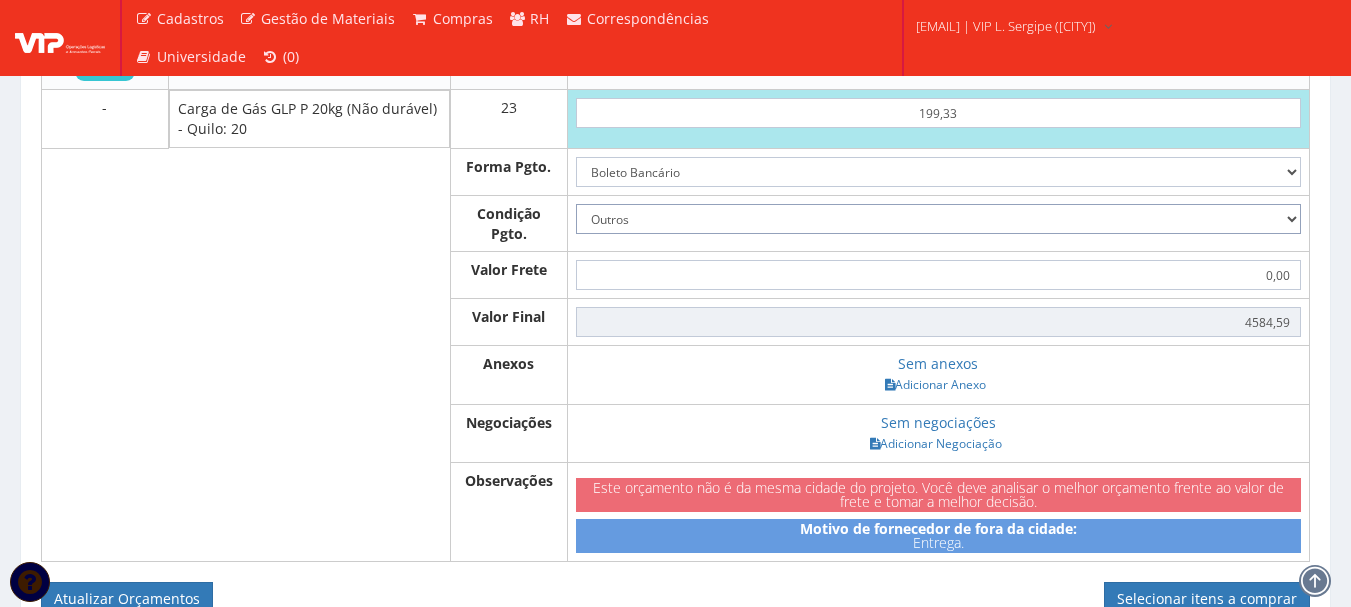 click on "-- Selecione --
À vista
7 dias
10 dias" at bounding box center [938, 219] 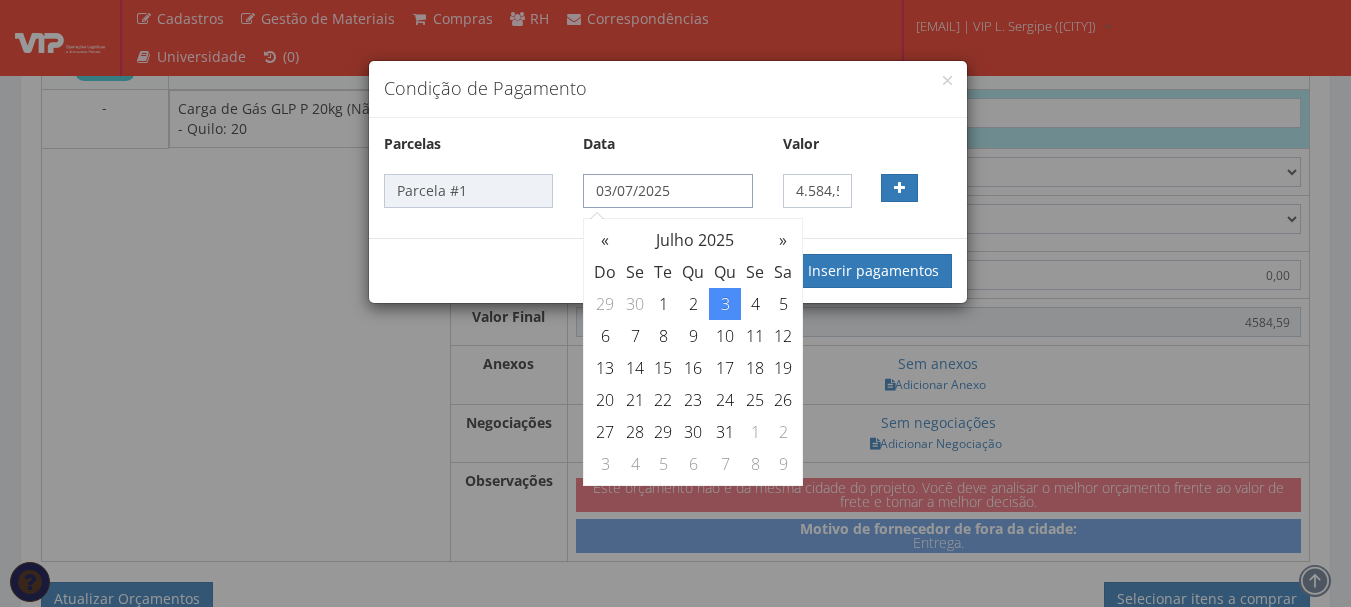 click on "03/07/2025" at bounding box center (667, 191) 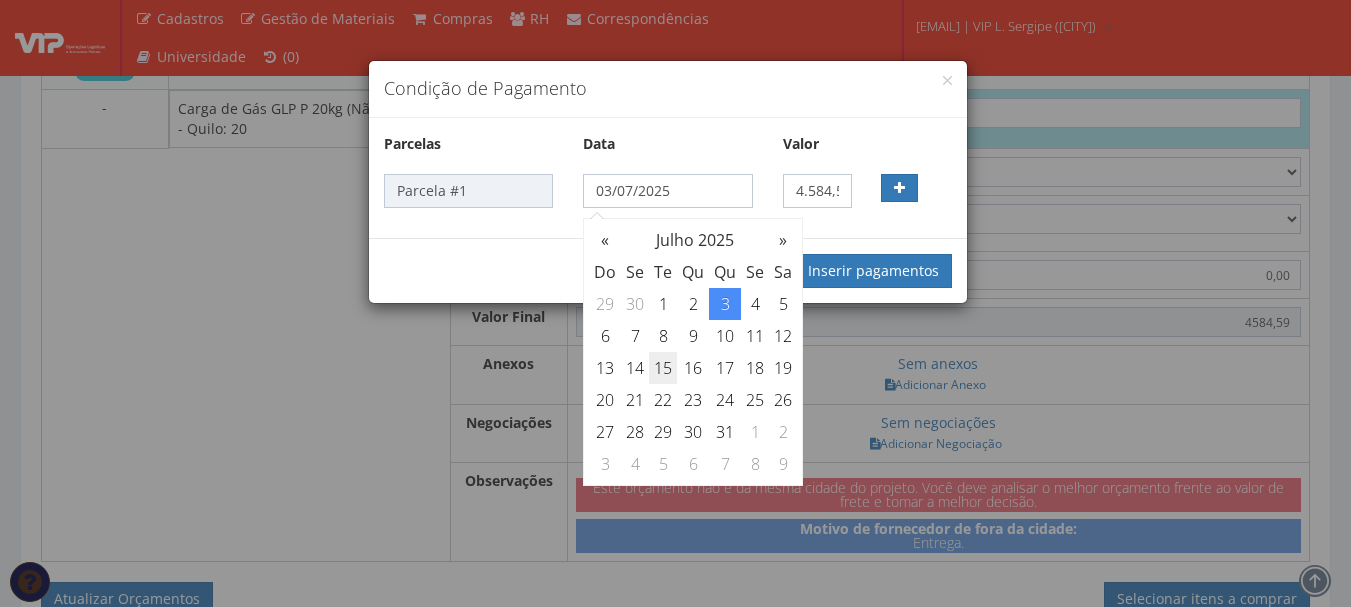 click on "15" at bounding box center [663, 304] 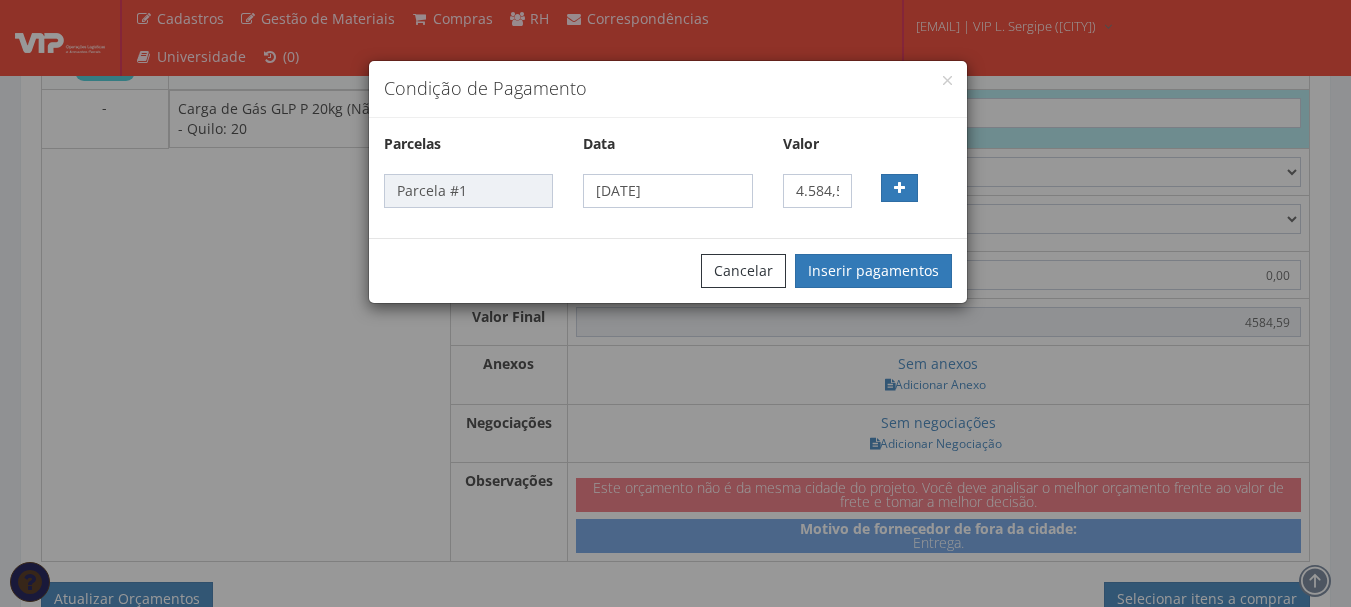 click on "Cancelar
Inserir pagamentos" at bounding box center (668, 270) 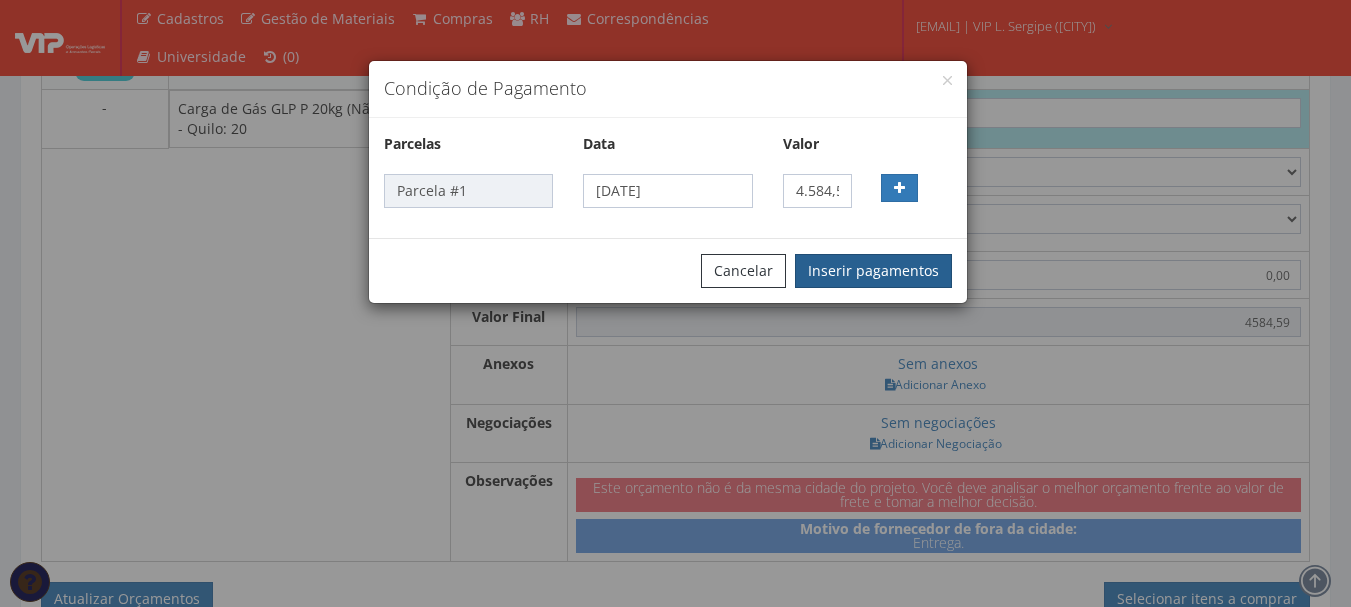 click on "Inserir pagamentos" at bounding box center (873, 271) 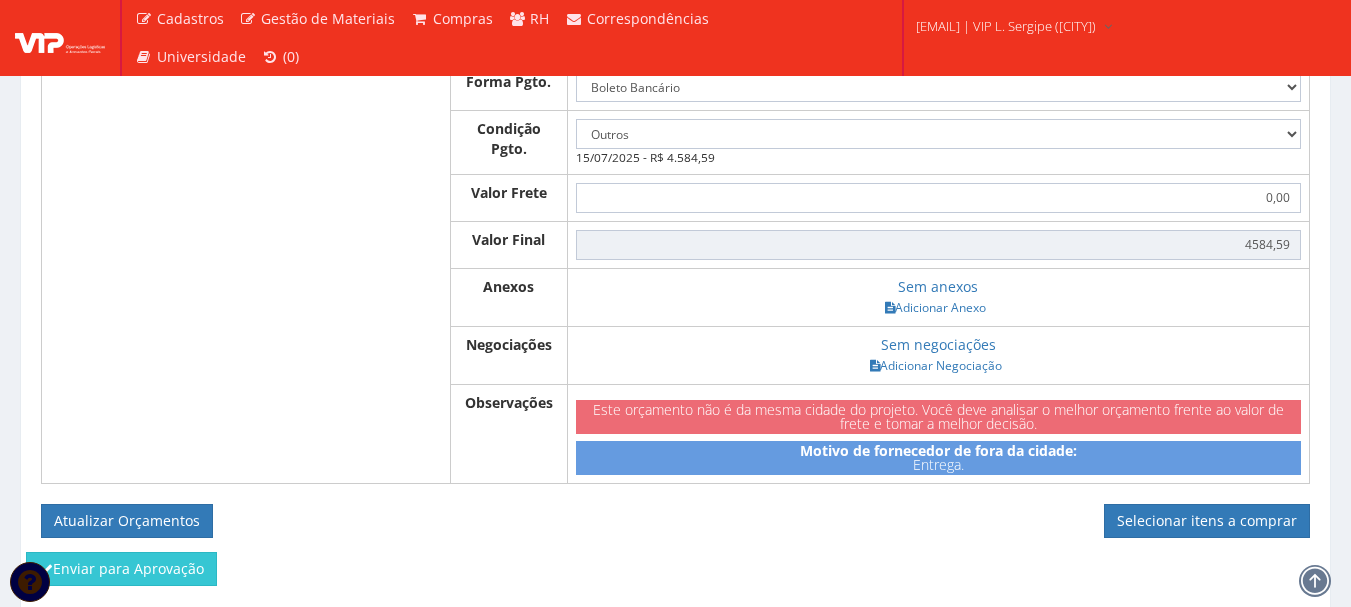 scroll, scrollTop: 900, scrollLeft: 0, axis: vertical 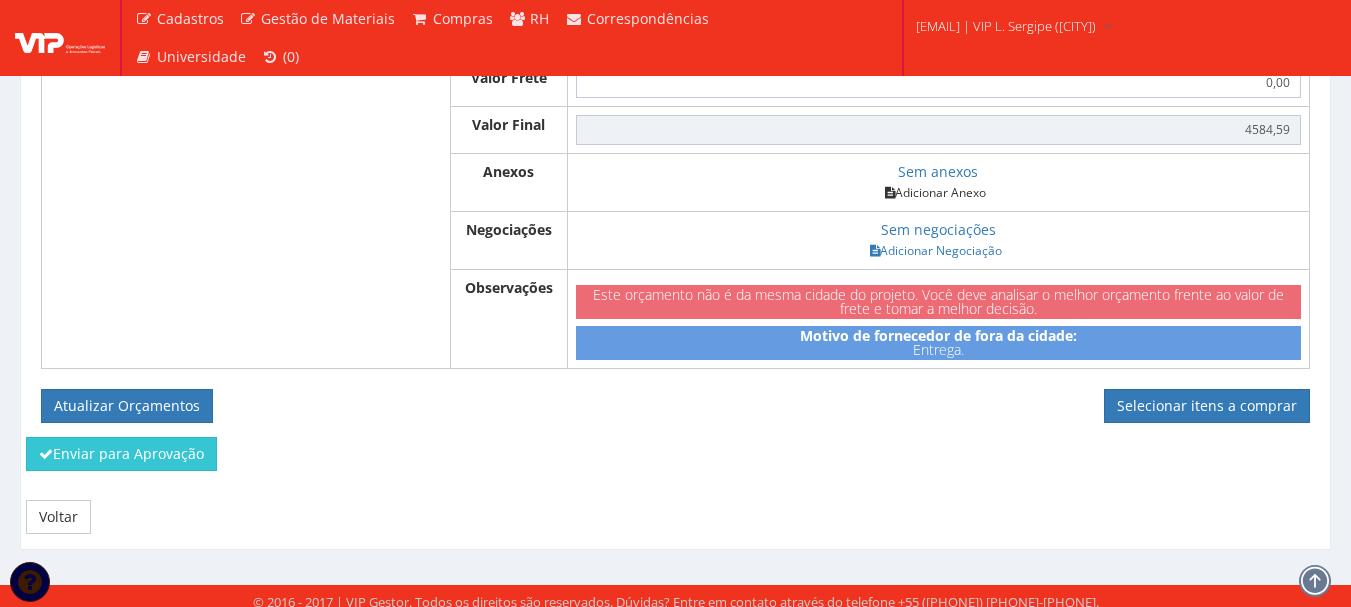 click on "Adicionar Anexo" at bounding box center [935, 192] 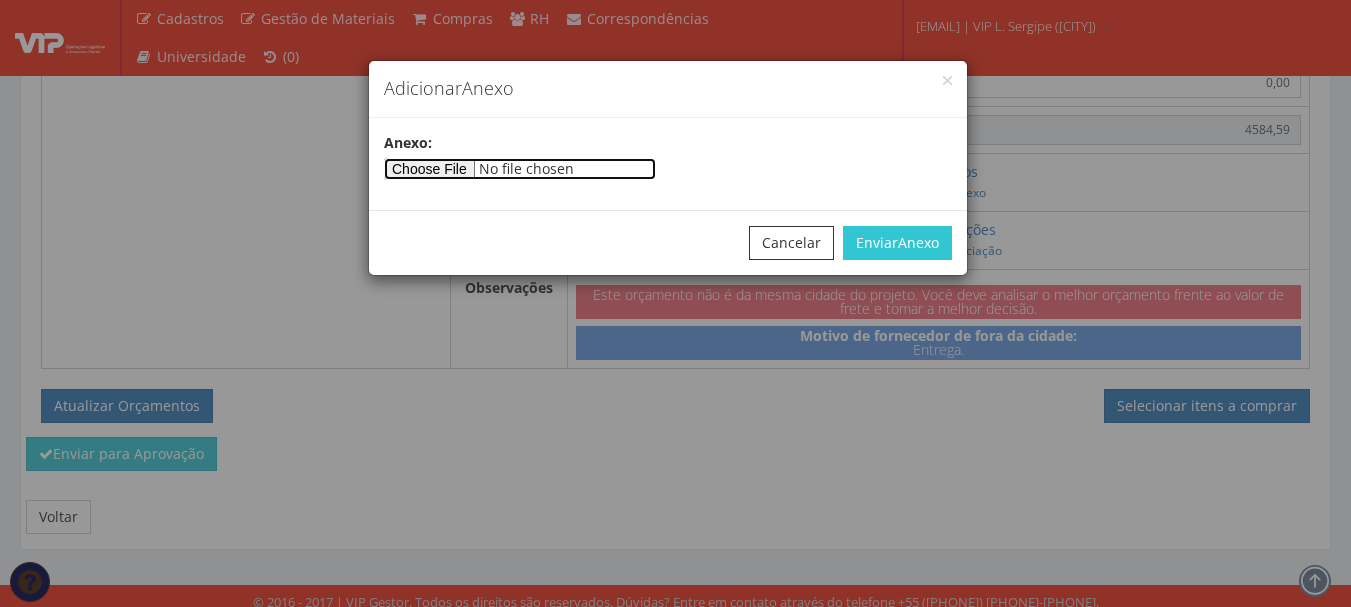 click at bounding box center (520, 169) 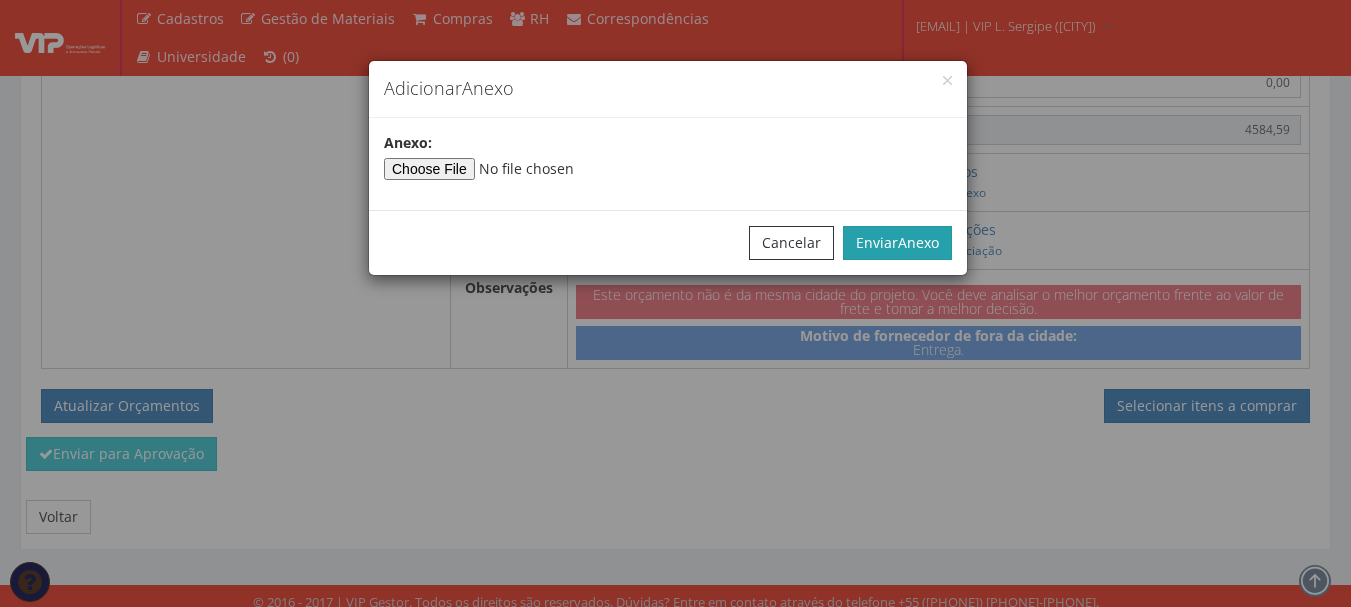 click on "Anexo" at bounding box center (918, 242) 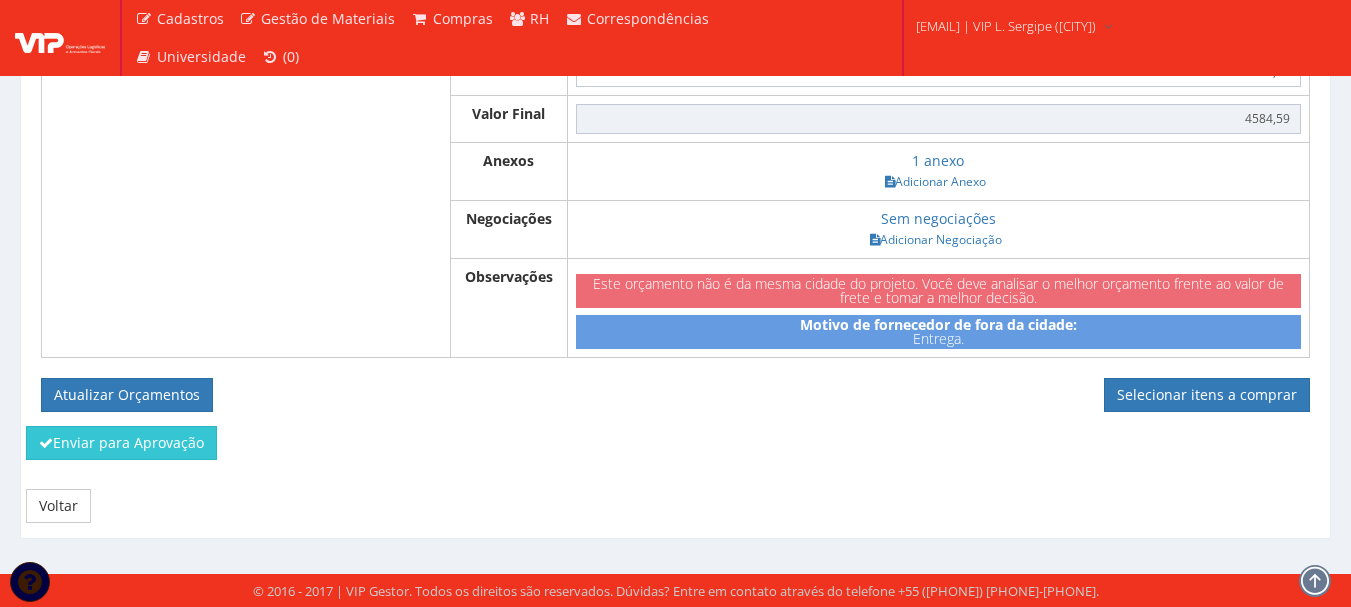 scroll, scrollTop: 971, scrollLeft: 0, axis: vertical 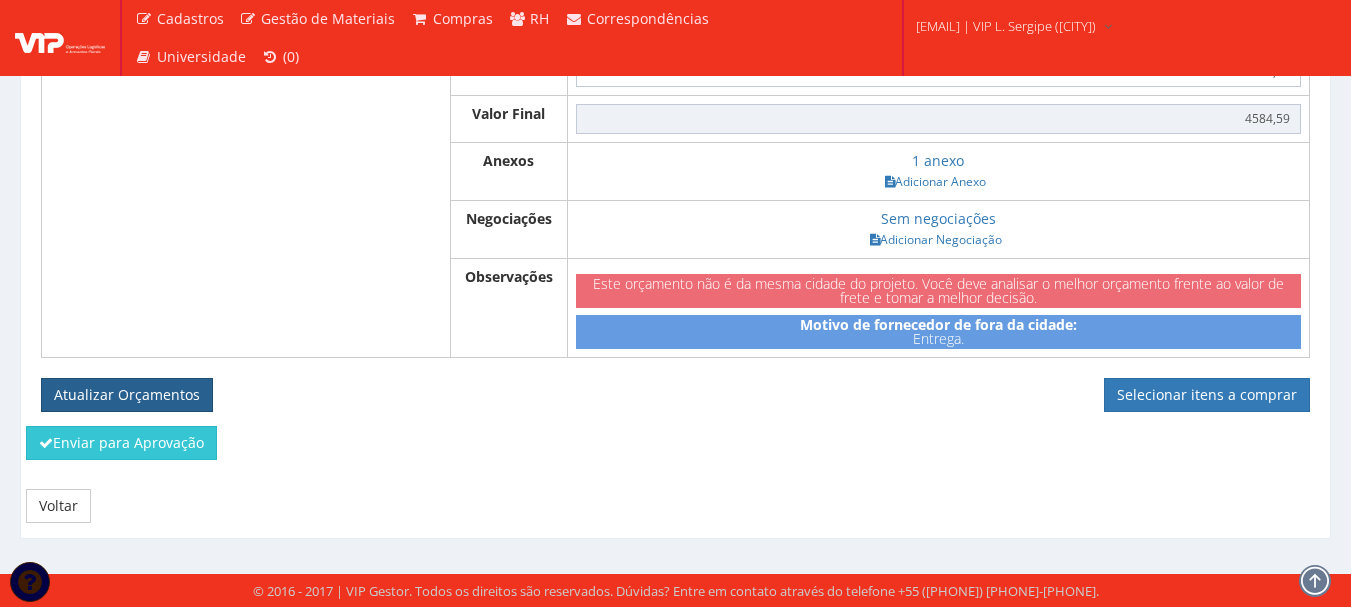 click on "Atualizar Orçamentos" at bounding box center [127, 395] 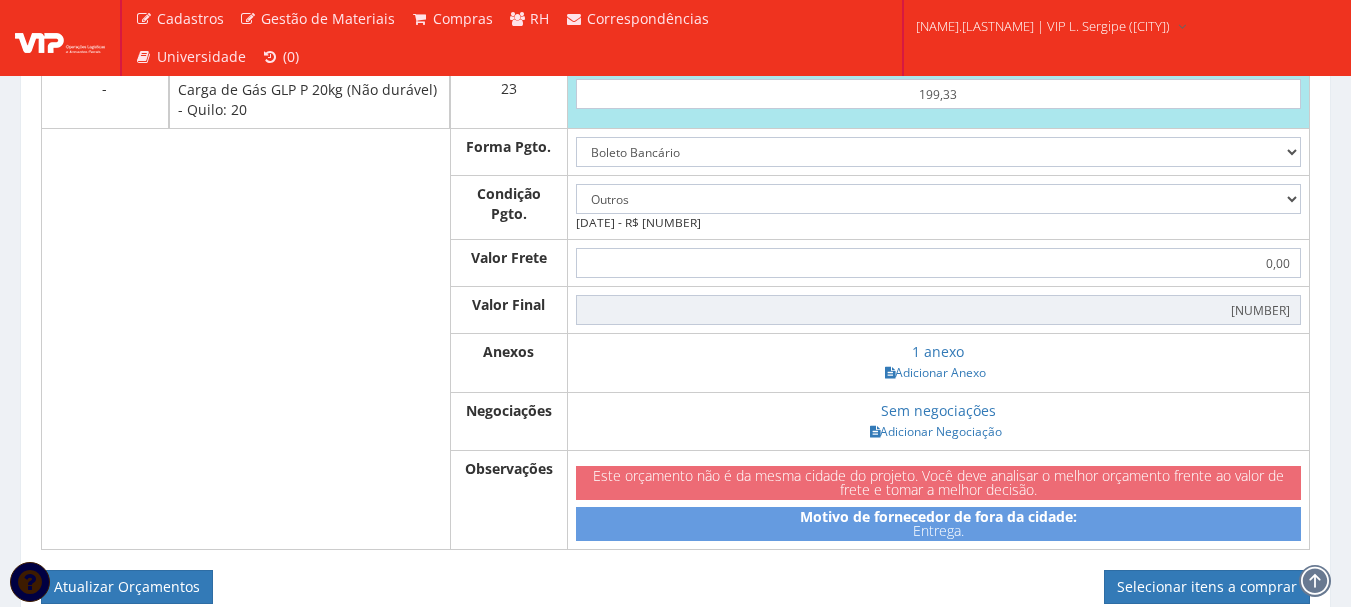 scroll, scrollTop: 800, scrollLeft: 0, axis: vertical 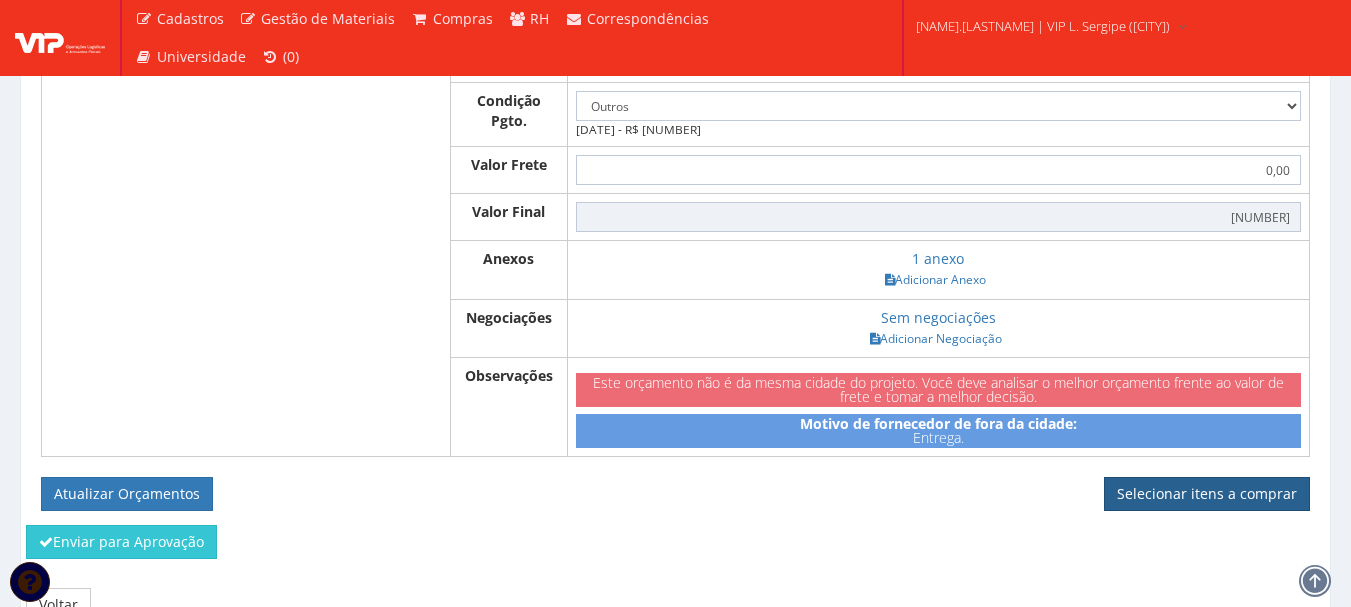 click on "Selecionar itens a
comprar" at bounding box center (1207, 494) 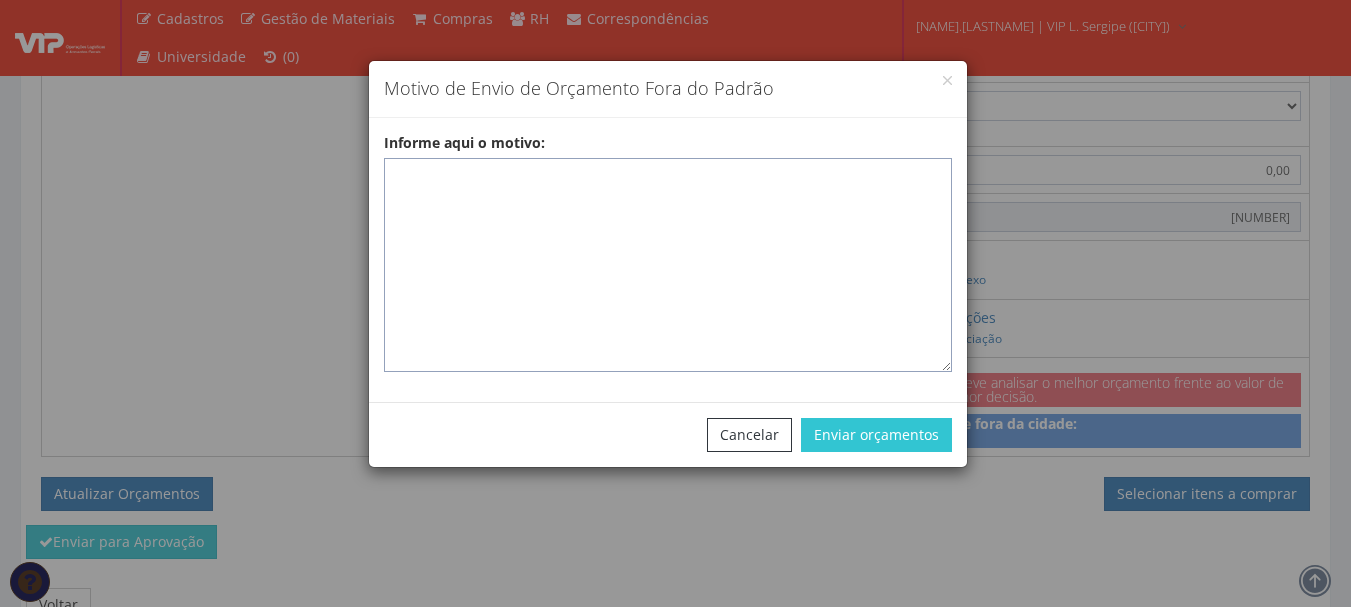 click on "Informe aqui o motivo:" at bounding box center (668, 265) 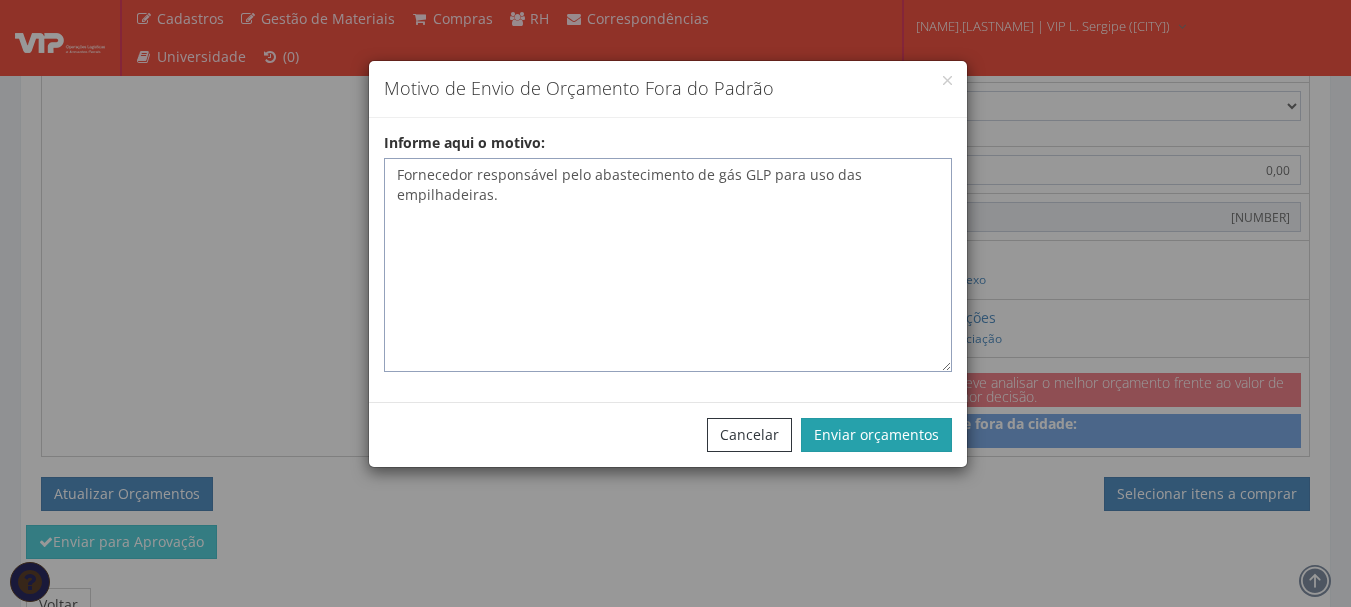 type on "Fornecedor responsável pelo abastecimento de gás GLP para uso das empilhadeiras." 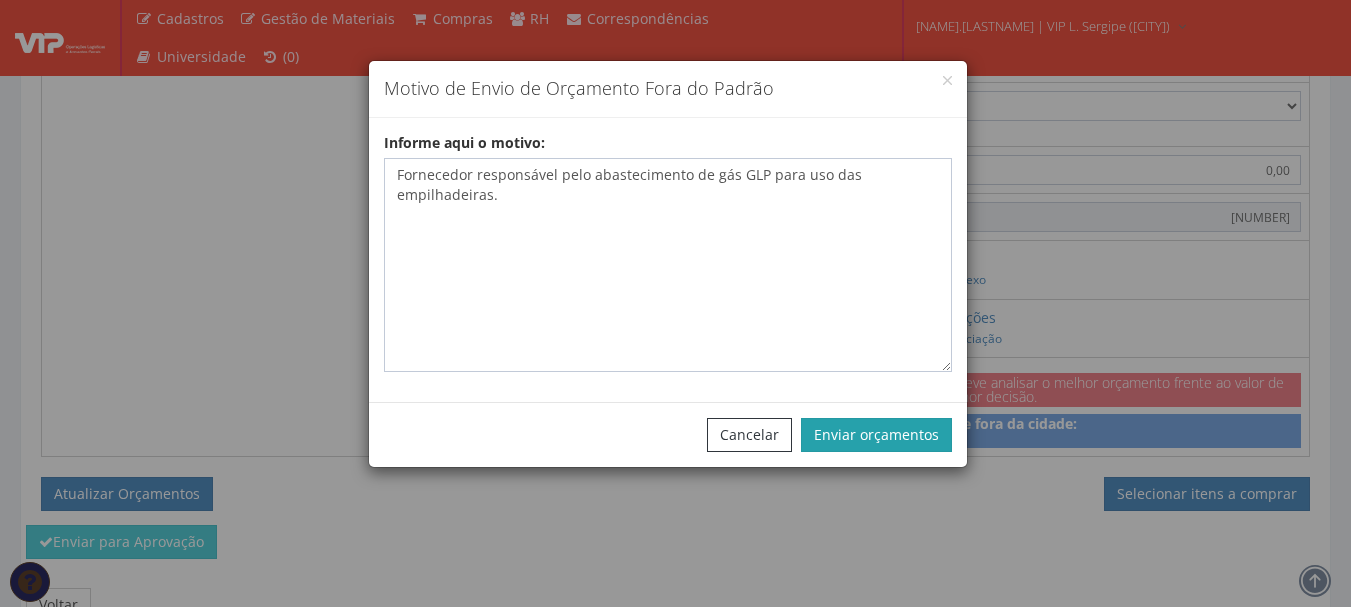 click on "Enviar orçamentos" at bounding box center [876, 435] 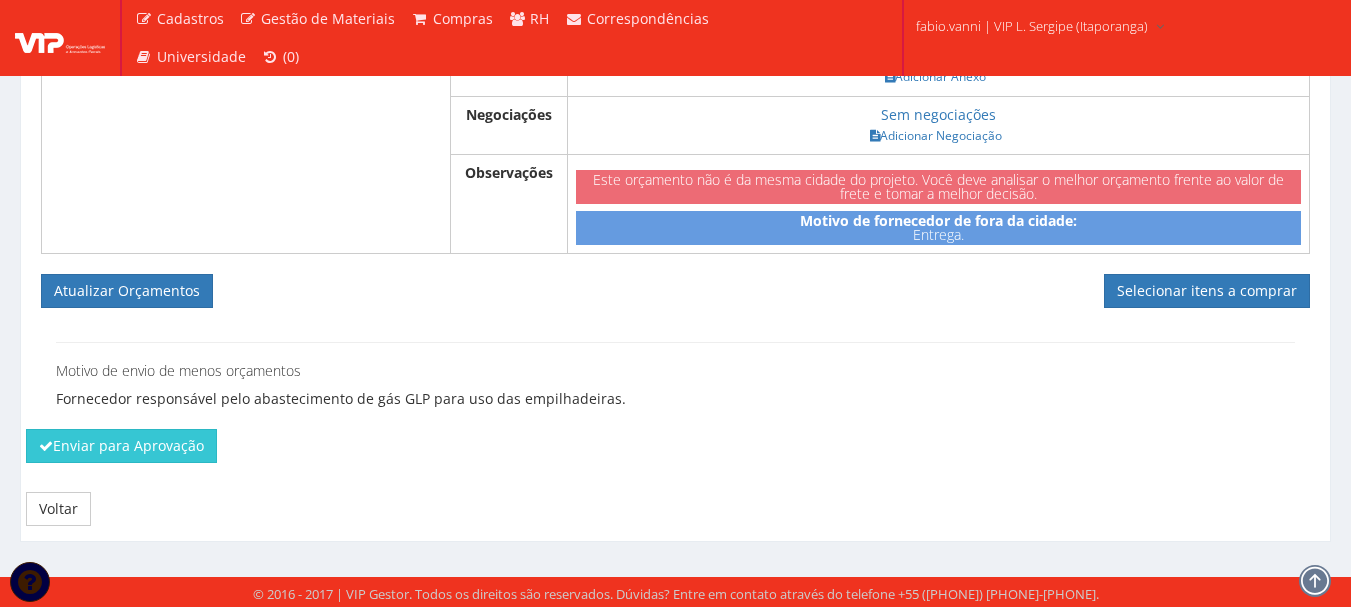 scroll, scrollTop: 1078, scrollLeft: 0, axis: vertical 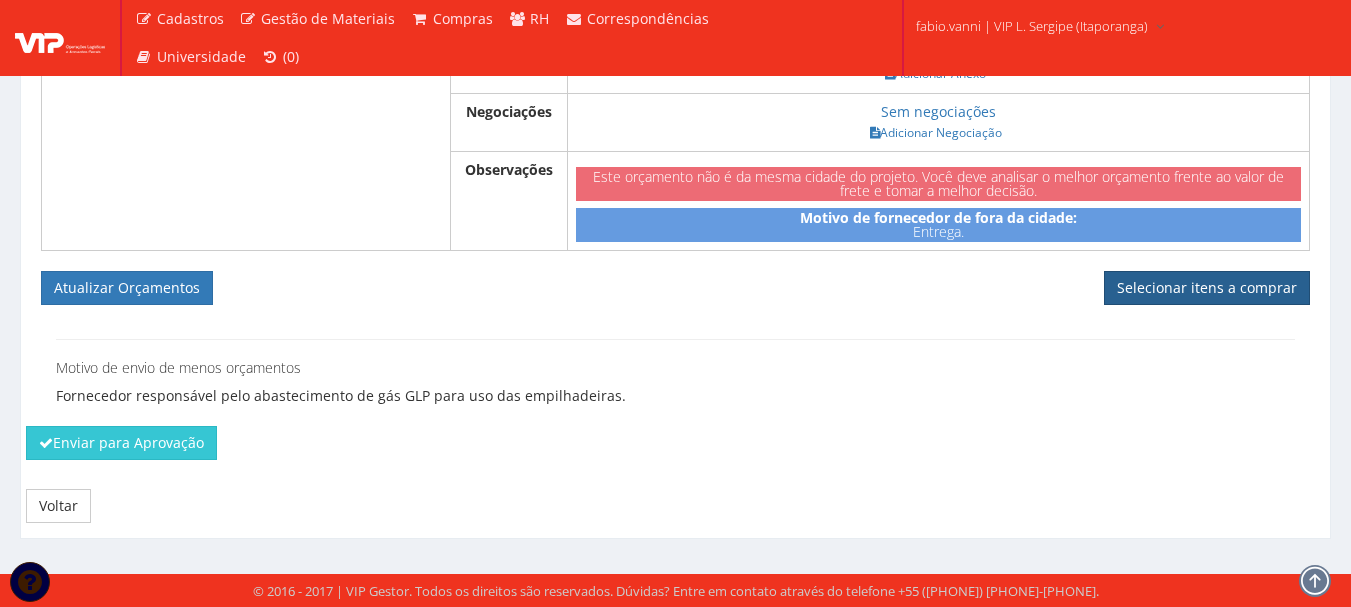 click on "Selecionar itens a
comprar" at bounding box center [1207, 288] 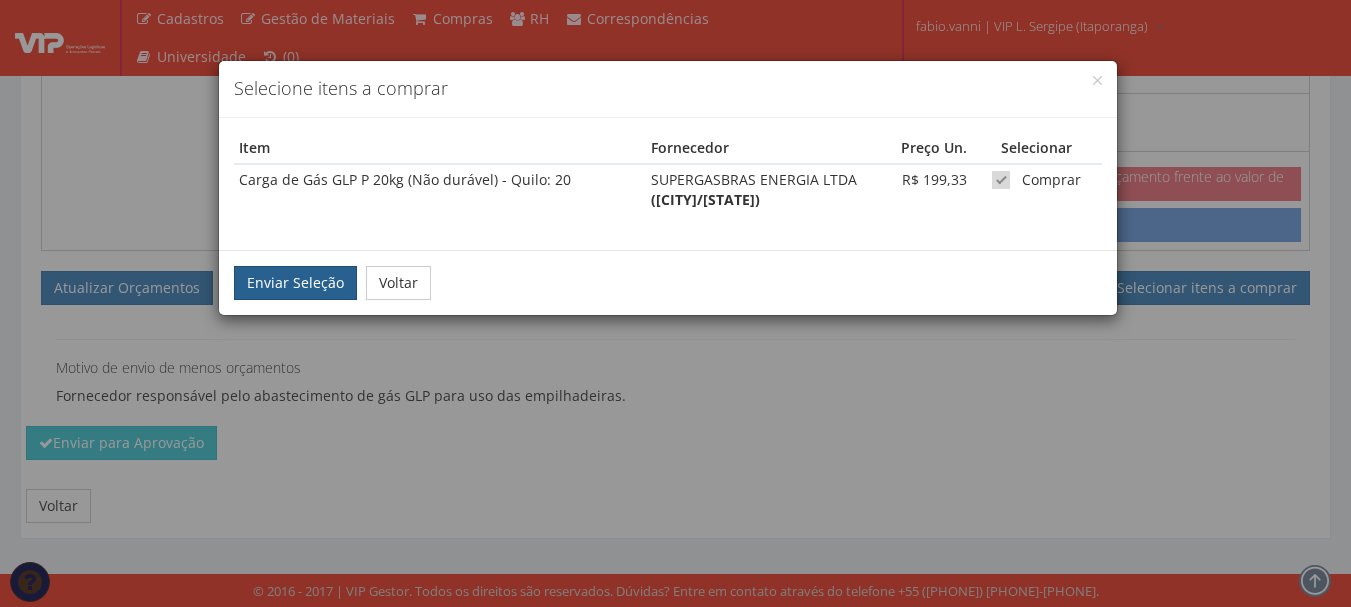 click on "Enviar Seleção" at bounding box center (295, 283) 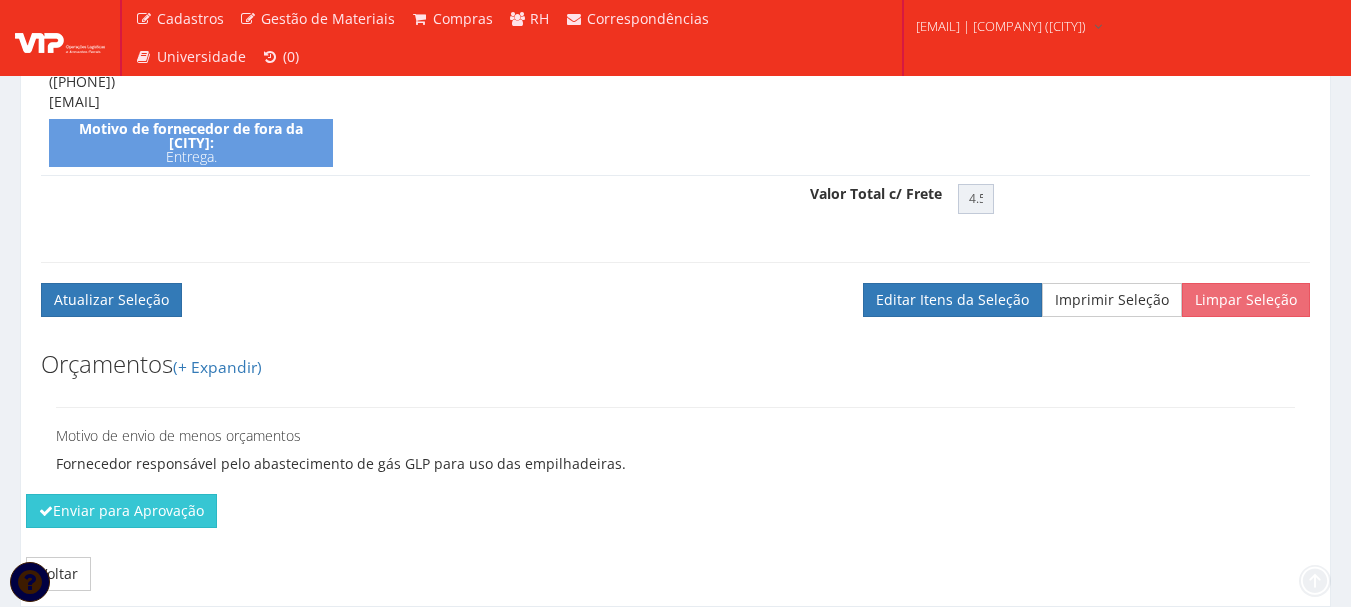 scroll, scrollTop: 841, scrollLeft: 0, axis: vertical 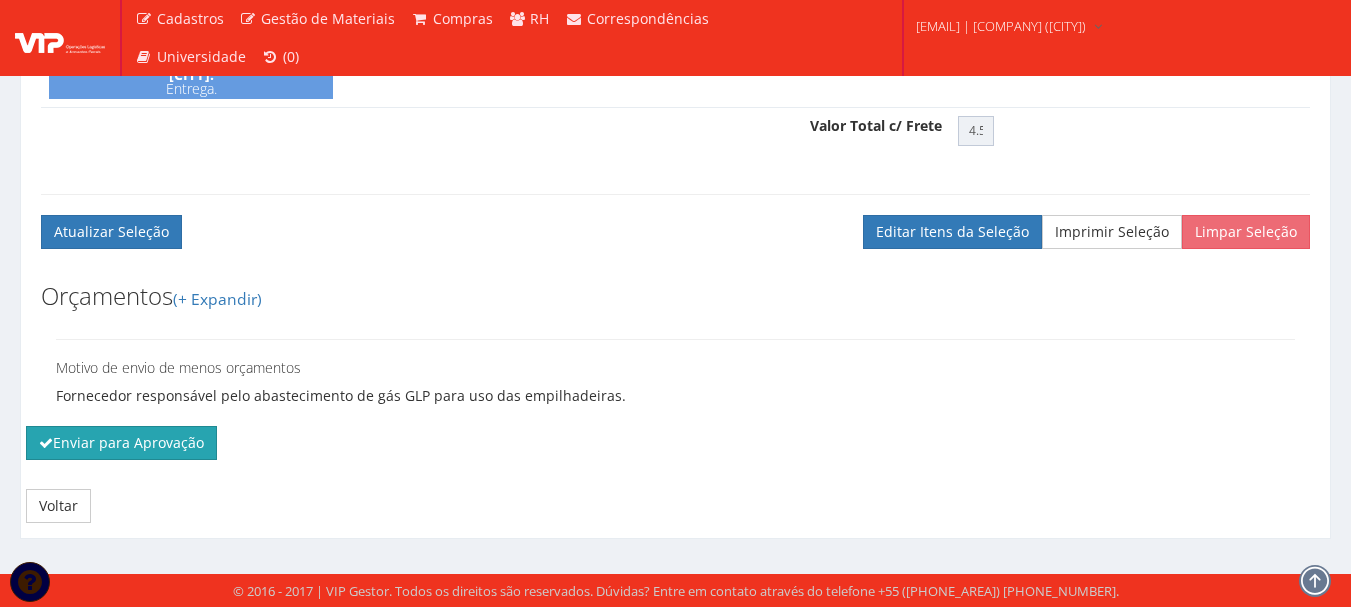 click on "Enviar para Aprovação" at bounding box center (121, 443) 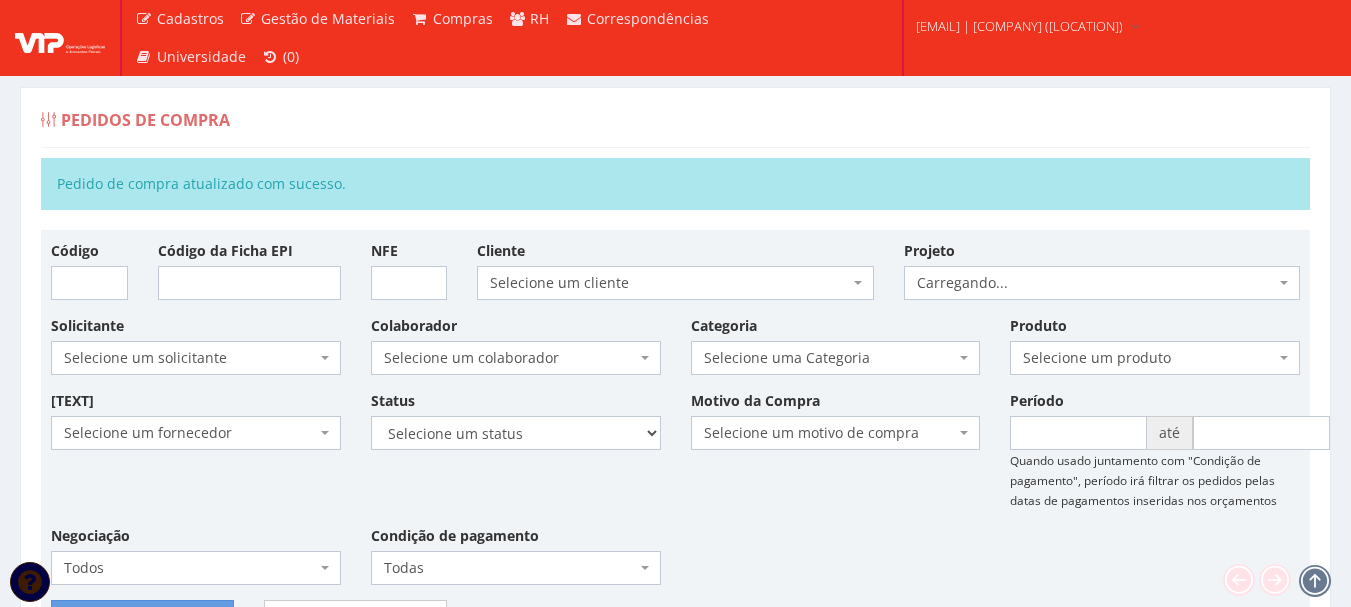 scroll, scrollTop: 0, scrollLeft: 0, axis: both 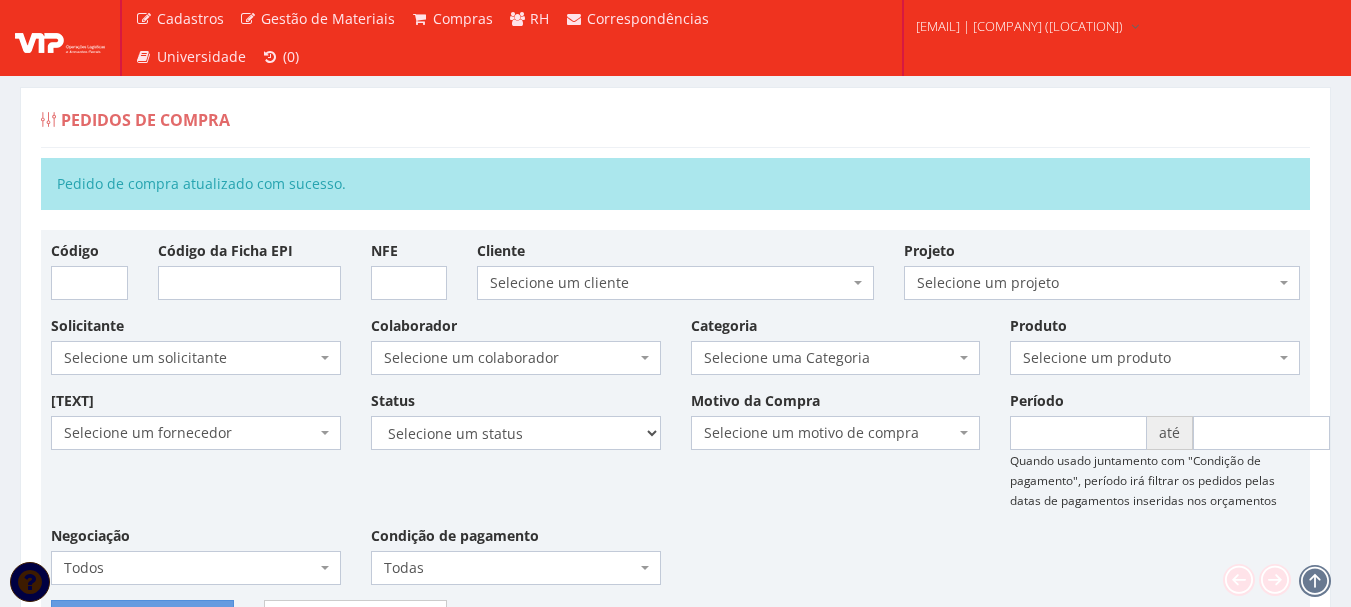 click on "Pedidos de Compra" at bounding box center [675, 124] 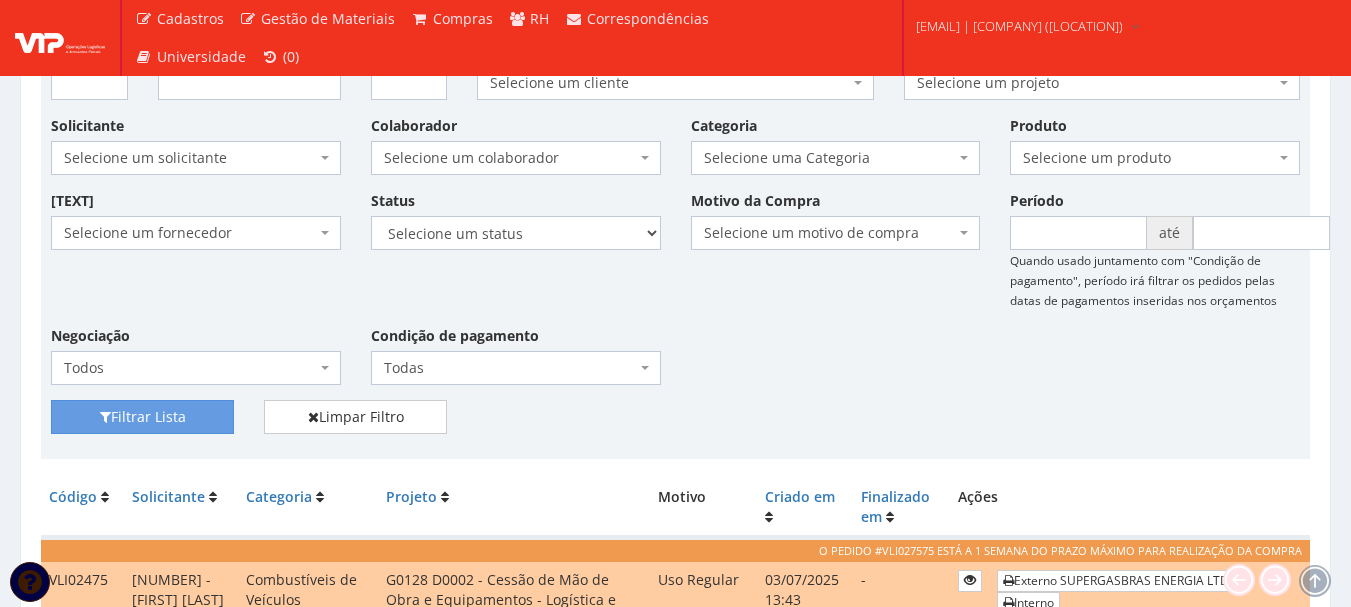 scroll, scrollTop: 0, scrollLeft: 0, axis: both 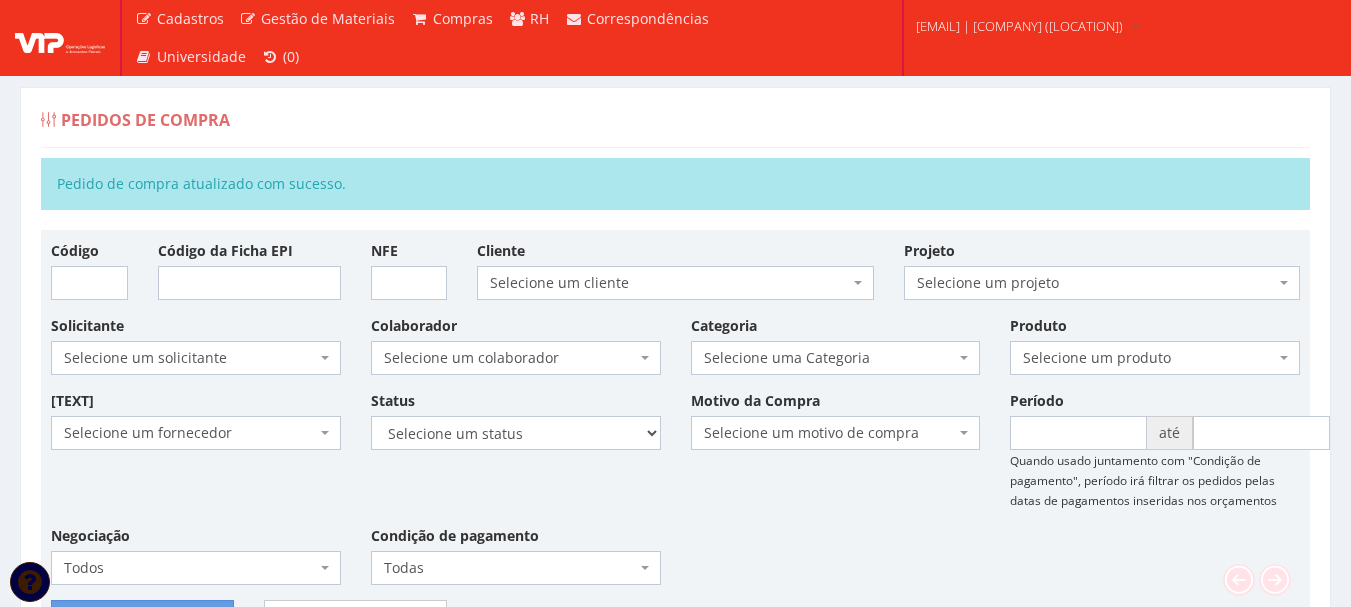 click on "Fornecedor
Selecione um fornecedor ******** ******** 1000 MARCAS BRASIL 123 MILHAS 2WD SOLUÇÕES E CONTROLES DE PRAGAS 4SHOW COMERCIO DE ELETRONICOS LTDA 50 Hotel A C A DIAS COMERCIAL A Centro Oeste Tubos e Conexões A F M DE MELO ME A FLORA SAVASSI LTDA A INDUSTRIAL A R G3 TELECOM ASSOCIADOS LTDA A Z ELETRICOS A. S. COELHO A.F.P. TRANSPORTES CONFIANCA LTDA A2L-EPI LTDA Abate Imunizacao de Ambientes e Servicos Ltda Abra Promocional Abrafer ABSOLUTA EQUIPAMENTOS E SERVICOS ABSOLUTTASHOP AC CARPINTARIA, REFORMAS EM GERAL Ac Coelho Acacia Medicina do Trabalho - Uberlândia MG ACACIA UBERABA MEDICINA DO TRABALHO Ação Med Acaso Impressões Acbz Importação e Comércio Ltda AÇO E AÇO VERGALHOES LTDA Açojota Bauru ACQUAECO WASH Adailton de Jesus Santos ADALBERTO CHAVES E CARIMBOS ADEGRAF ETIQUETAS ADESIVAS LTDA Adelpack Fitas Adesivas Adelson Feiras e Eventos LTDA ADEMAQ IND. E COM DE EQUIPAMENTOS PARA ESCRITÓRIO LTDA - EPP Ademar Pedro de Godoi - Me ADENILSON APARECIDO SILVEIRA E SOUZA ALIMPA" at bounding box center [675, 495] 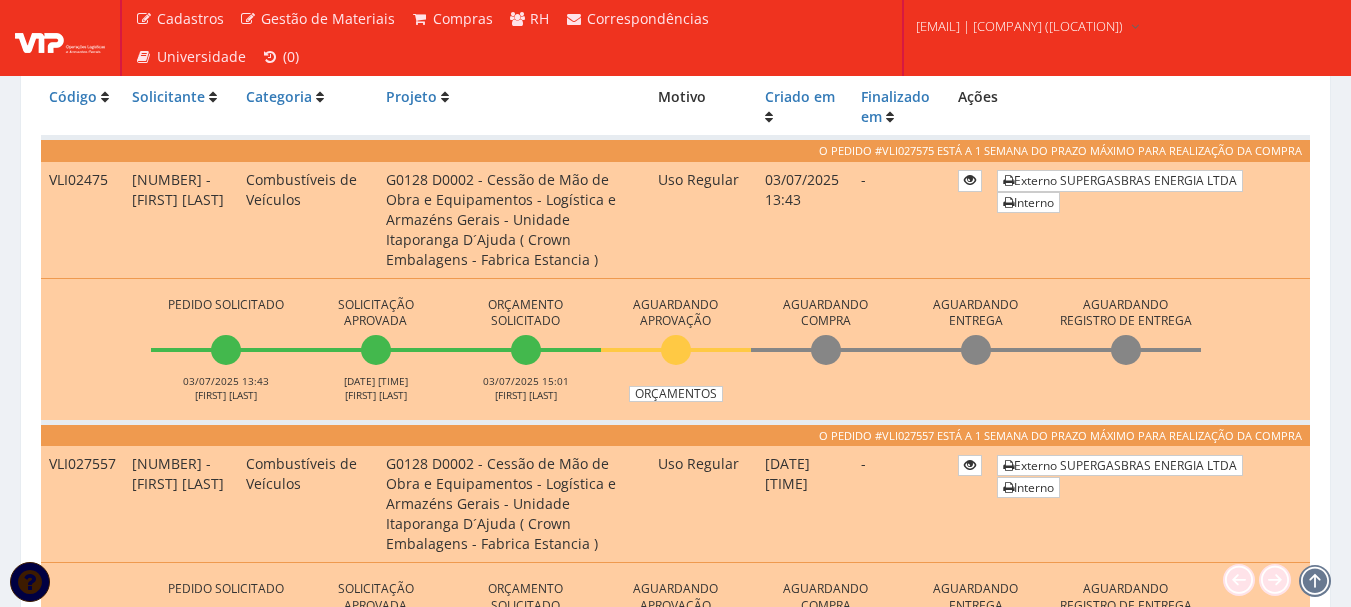 scroll, scrollTop: 100, scrollLeft: 0, axis: vertical 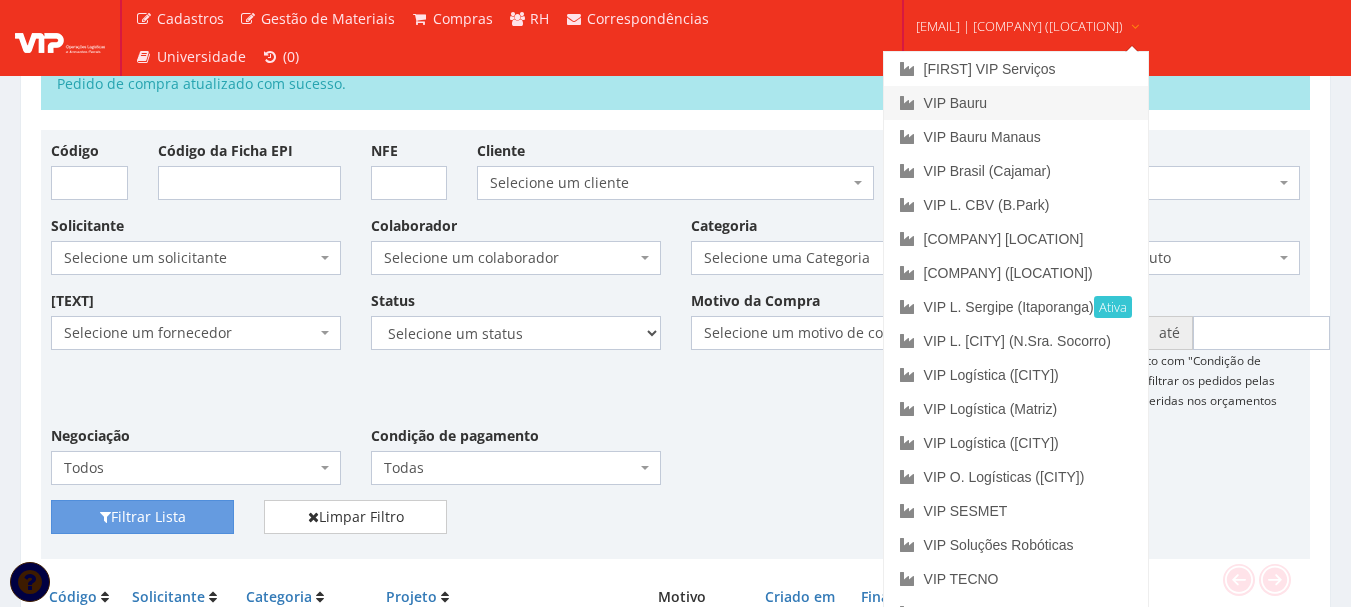 click on "VIP Bauru" at bounding box center [1016, 103] 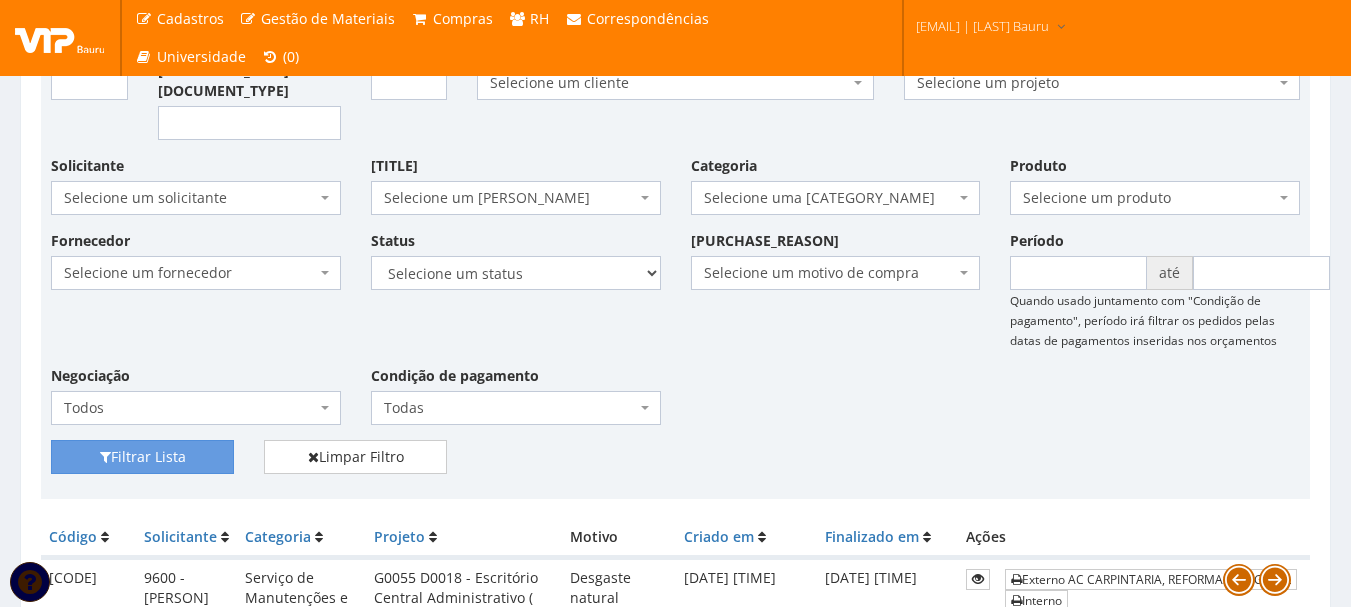 scroll, scrollTop: 300, scrollLeft: 0, axis: vertical 